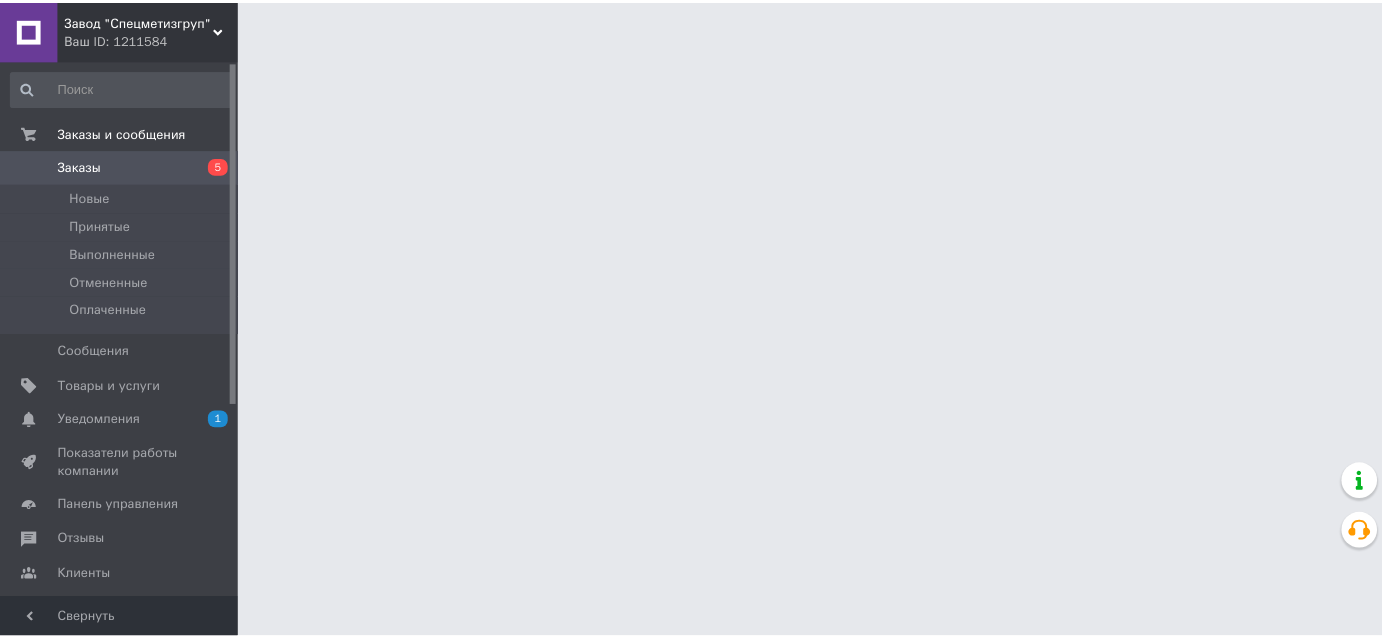 scroll, scrollTop: 0, scrollLeft: 0, axis: both 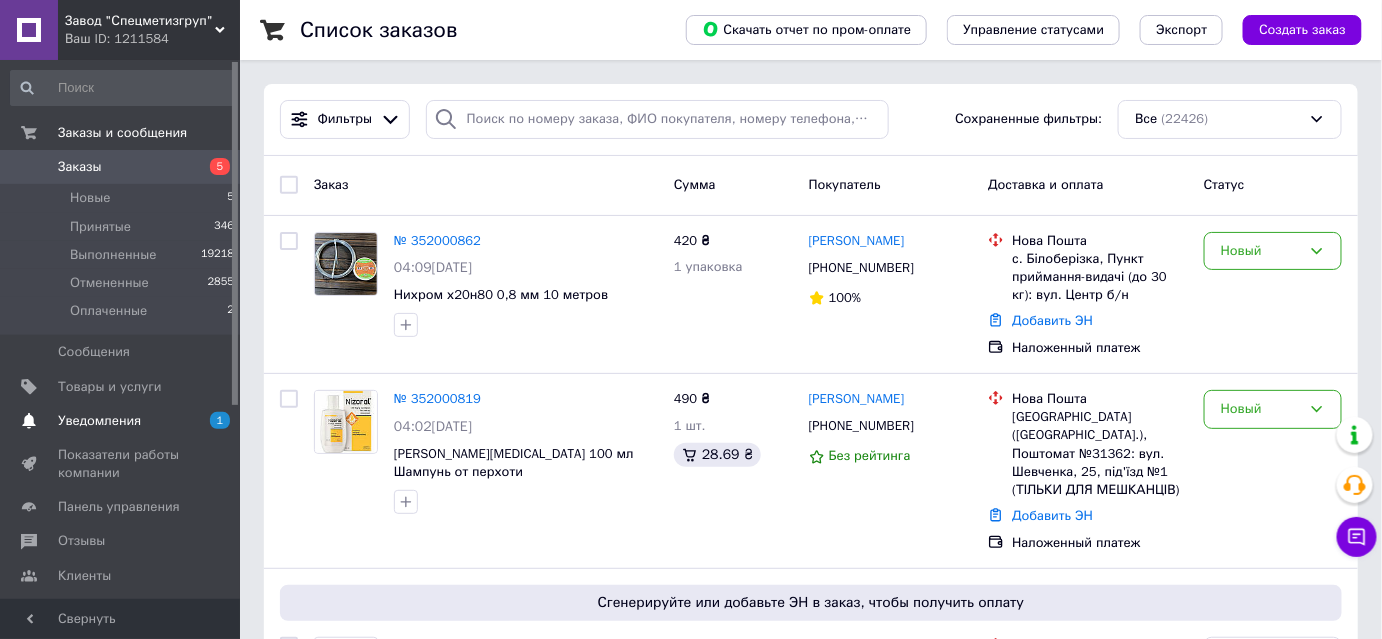 click on "Уведомления" at bounding box center (99, 421) 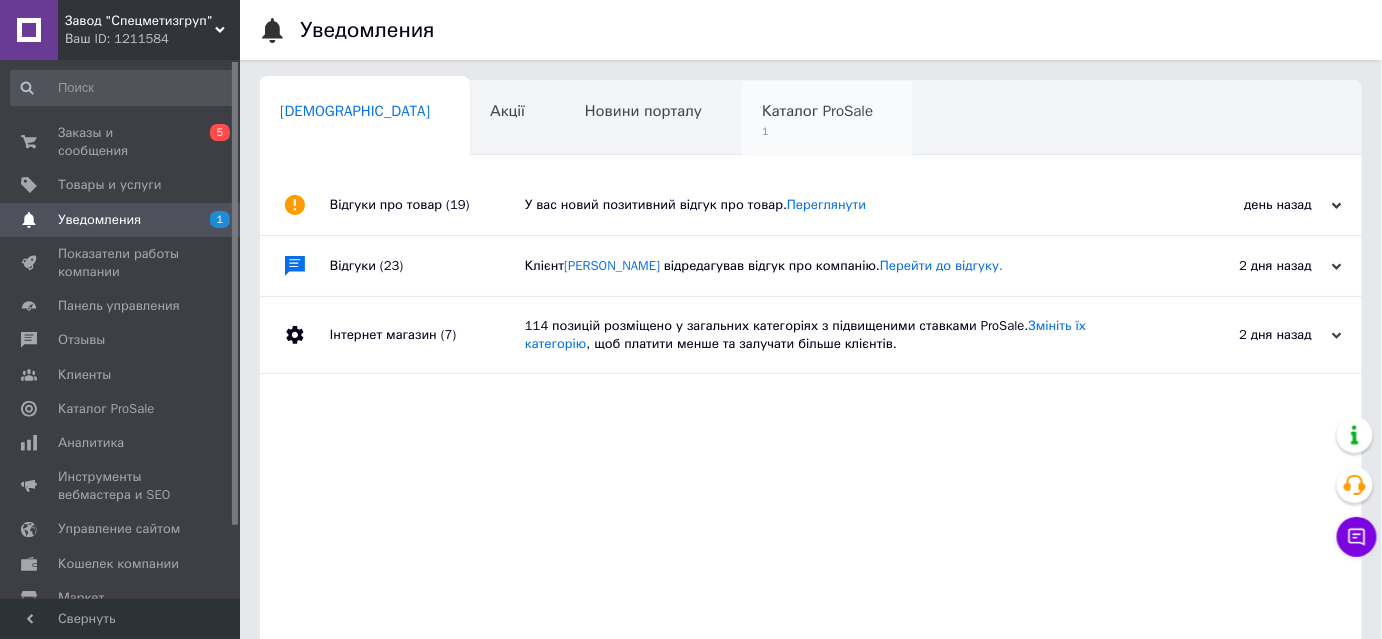 click on "Каталог ProSale" at bounding box center [817, 111] 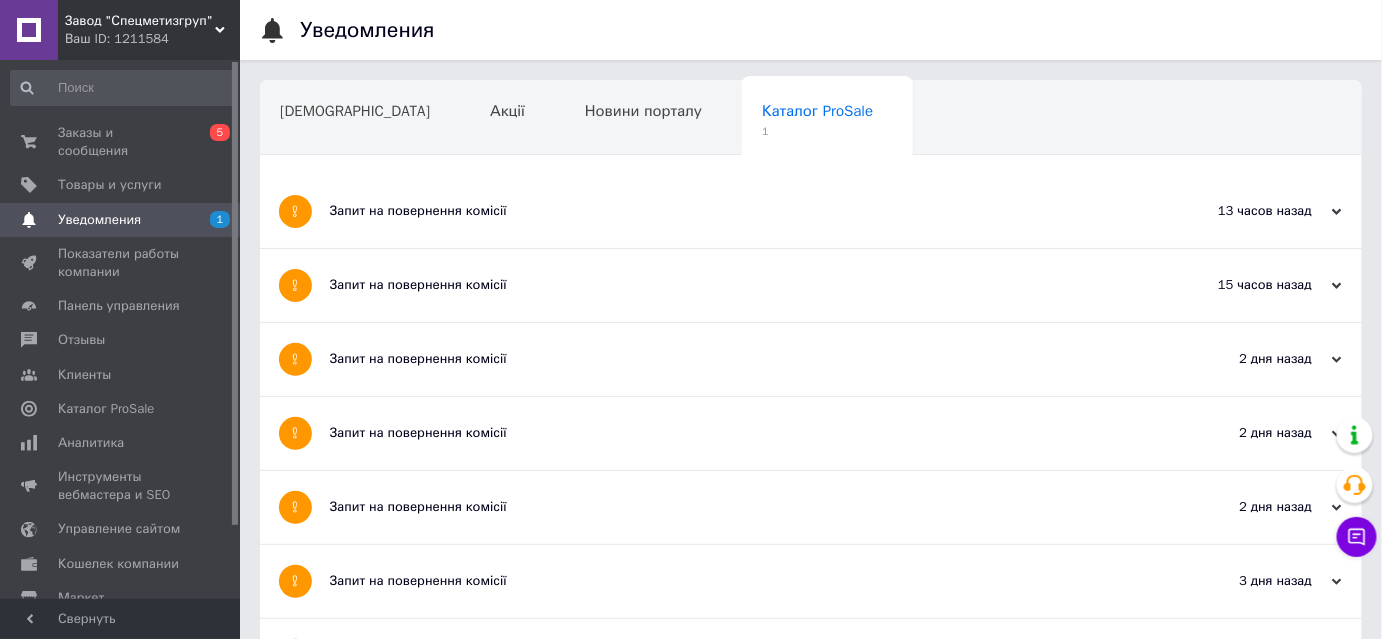 click on "Запит на повернення комісії" at bounding box center [736, 211] 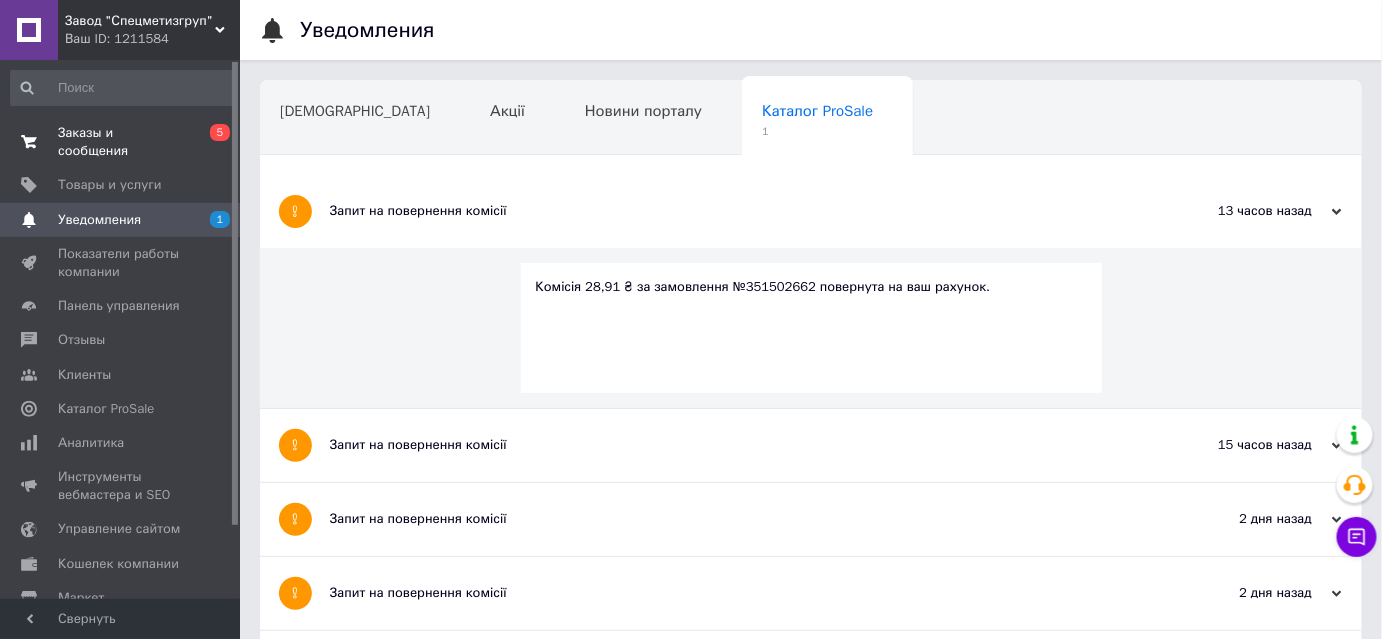 click on "Заказы и сообщения" at bounding box center (121, 142) 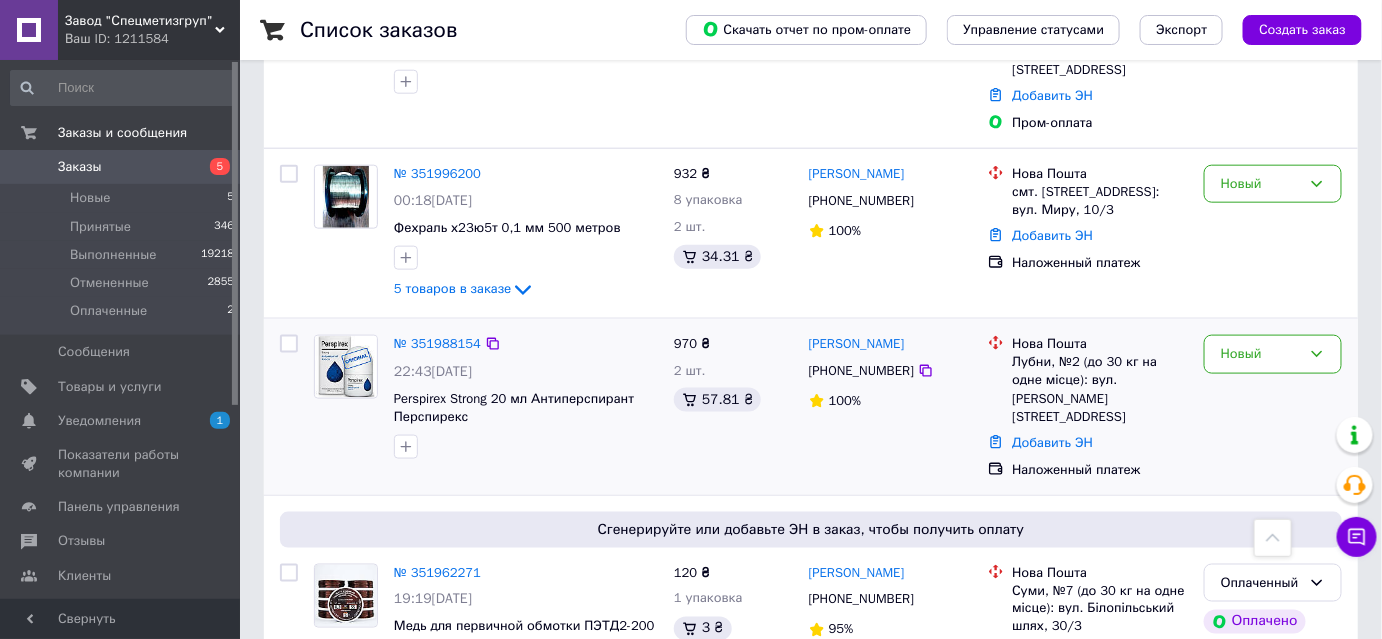 scroll, scrollTop: 636, scrollLeft: 0, axis: vertical 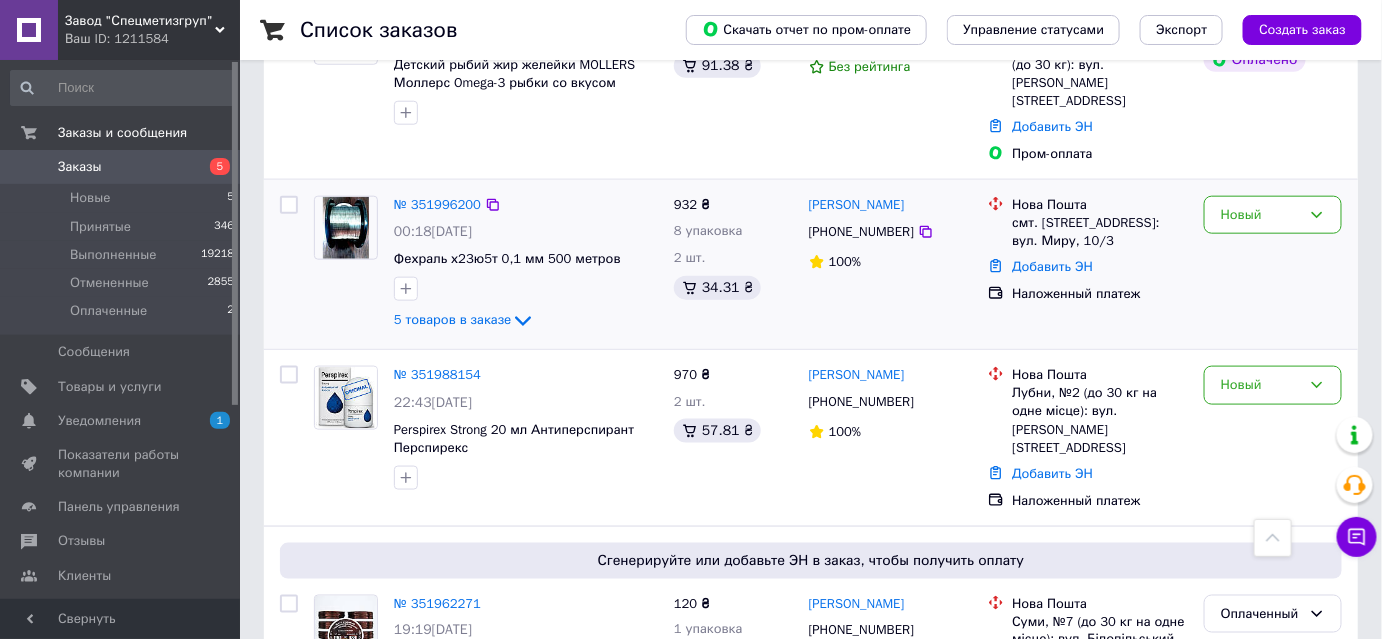 click on "5 товаров в заказе" 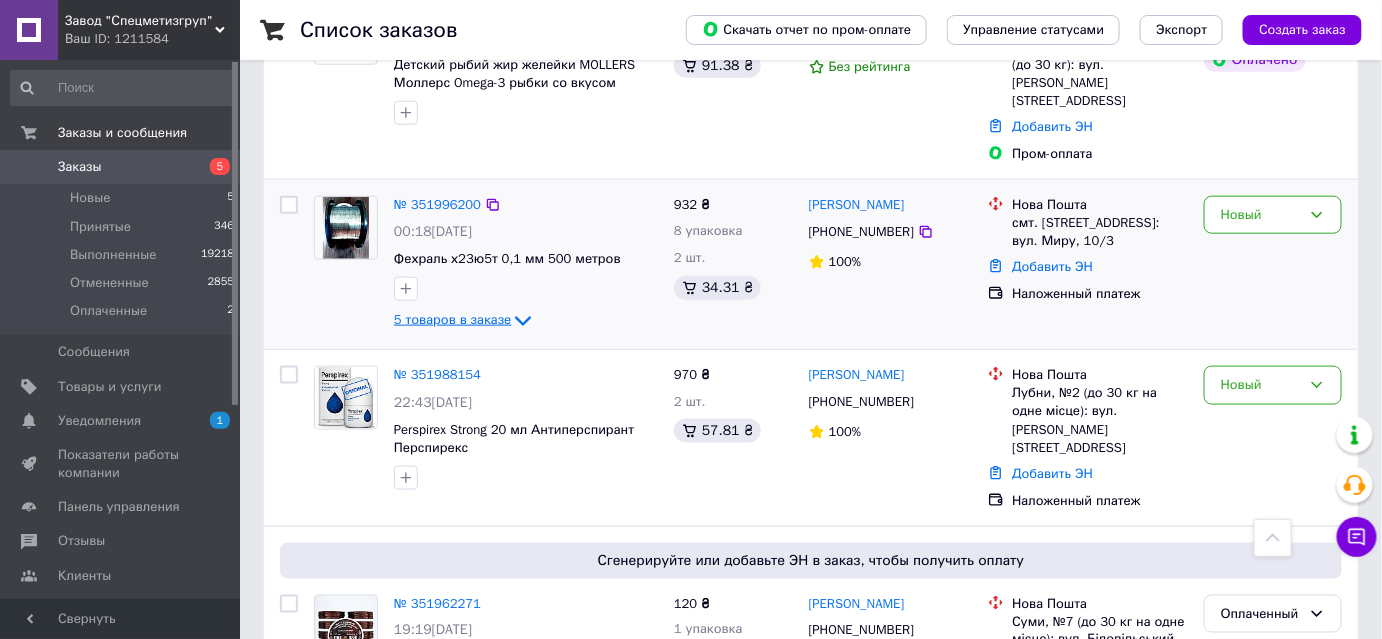 click on "5 товаров в заказе" at bounding box center [452, 320] 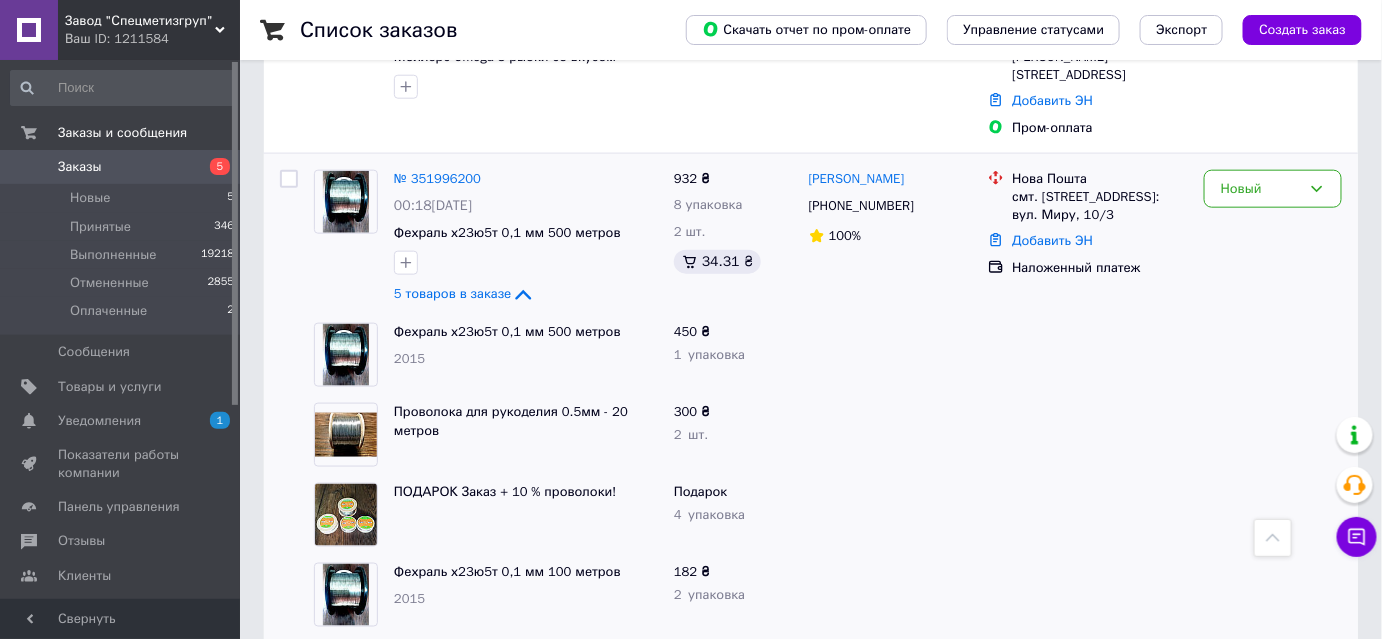 scroll, scrollTop: 636, scrollLeft: 0, axis: vertical 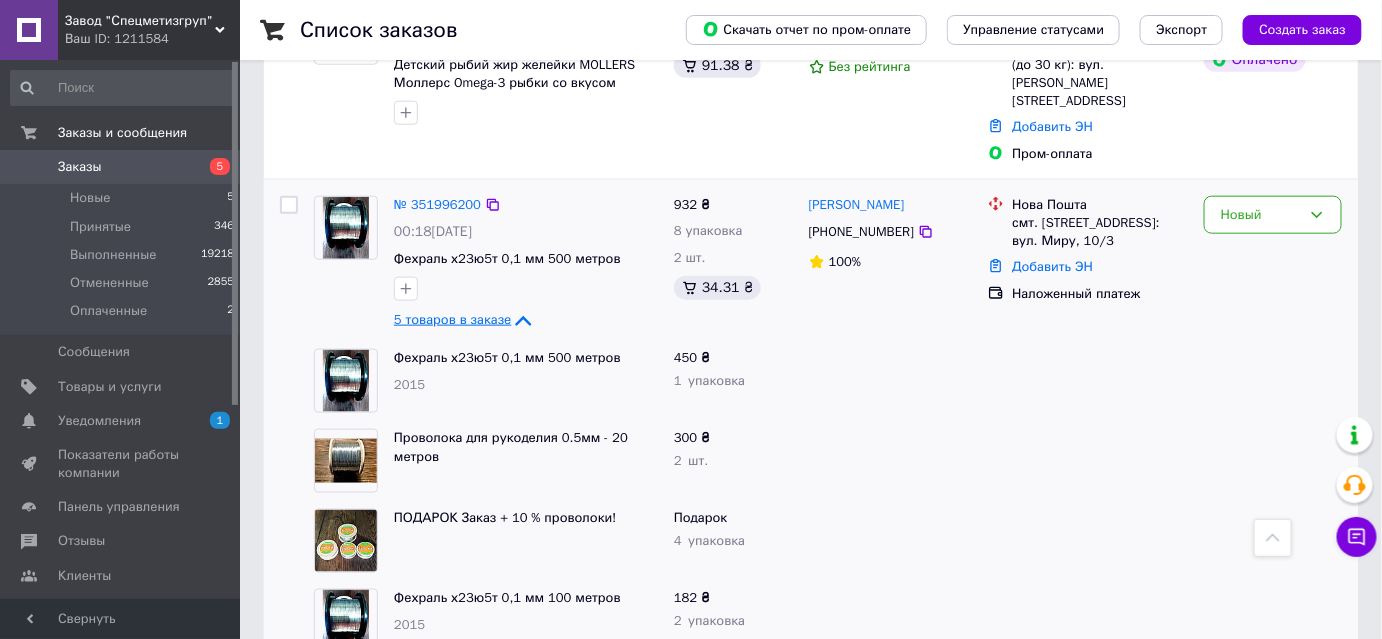 click on "5 товаров в заказе" at bounding box center [452, 320] 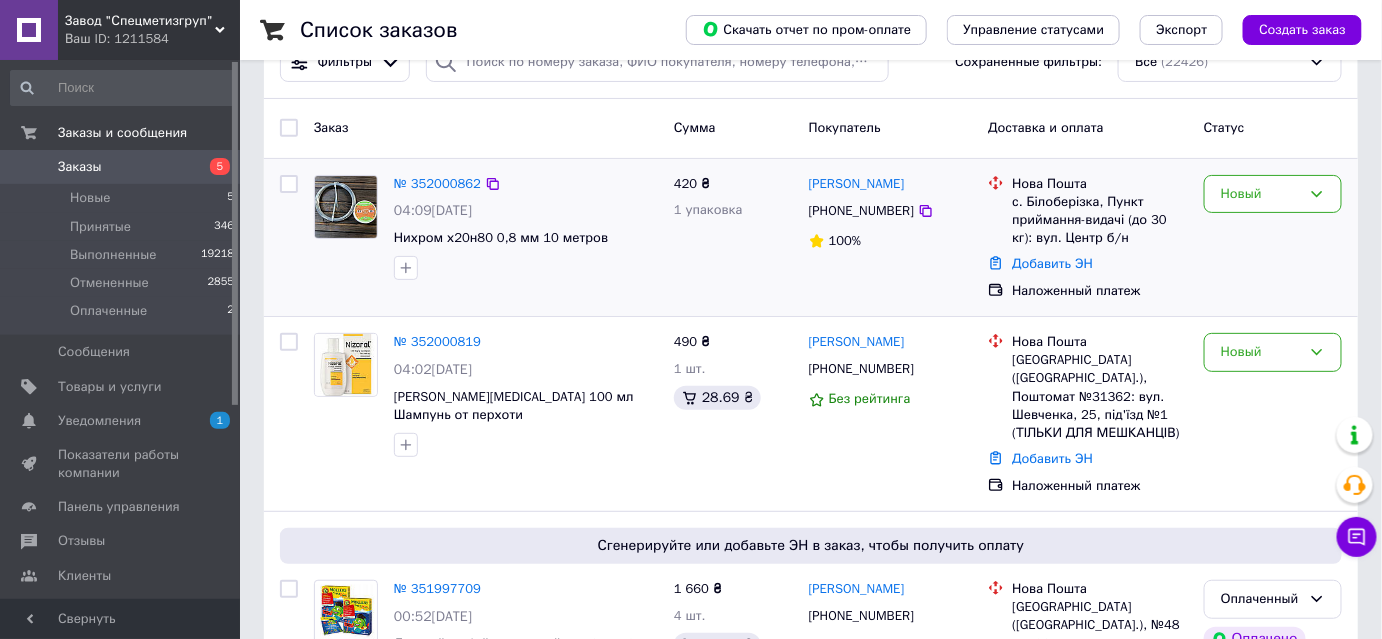 scroll, scrollTop: 0, scrollLeft: 0, axis: both 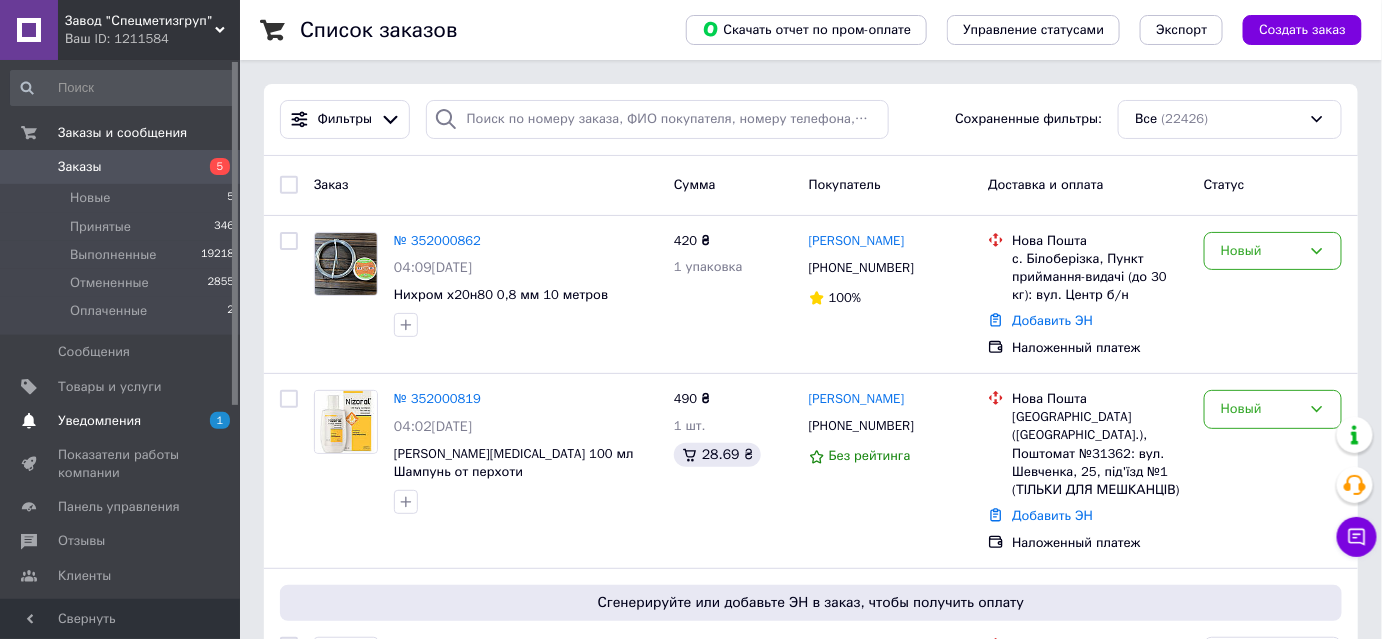 click on "Уведомления" at bounding box center [121, 421] 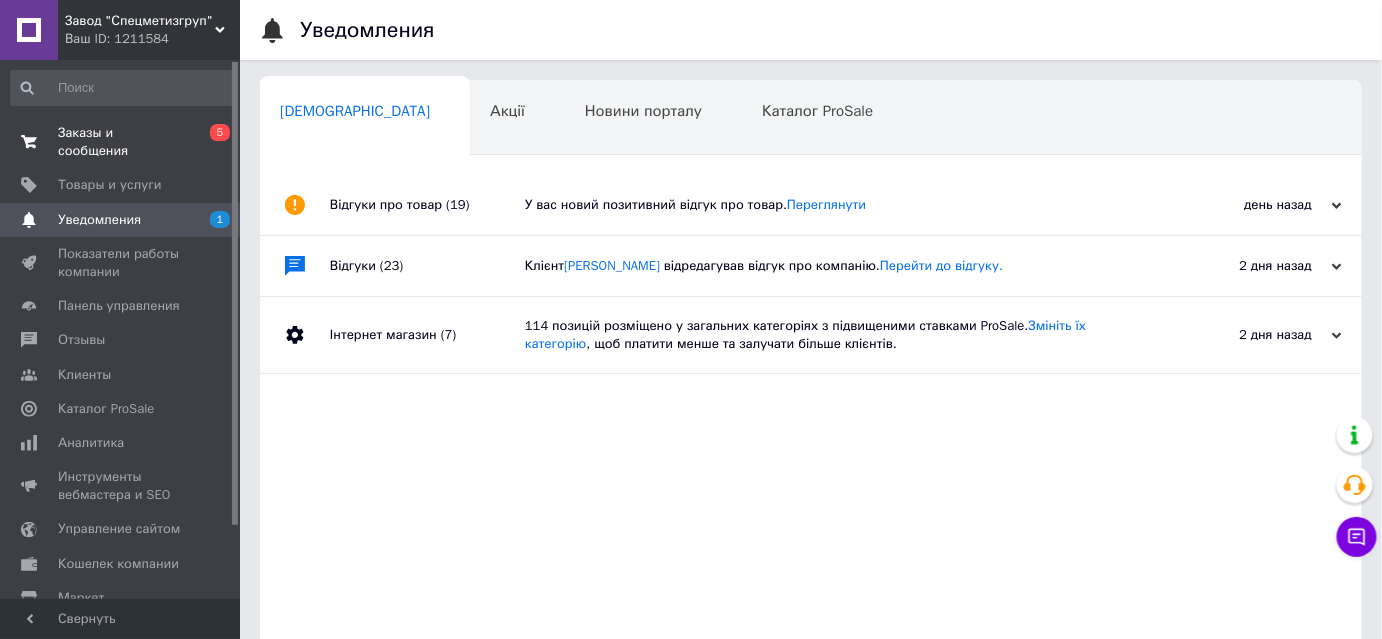 click on "Заказы и сообщения" at bounding box center [121, 142] 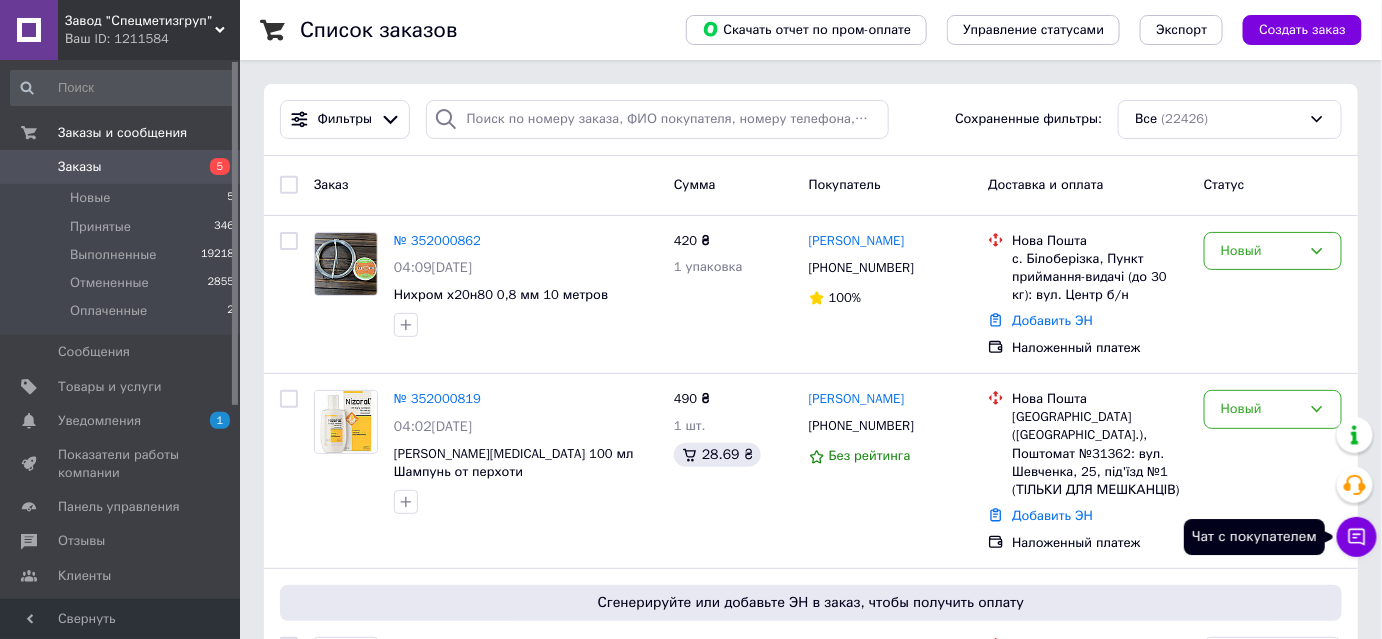 click 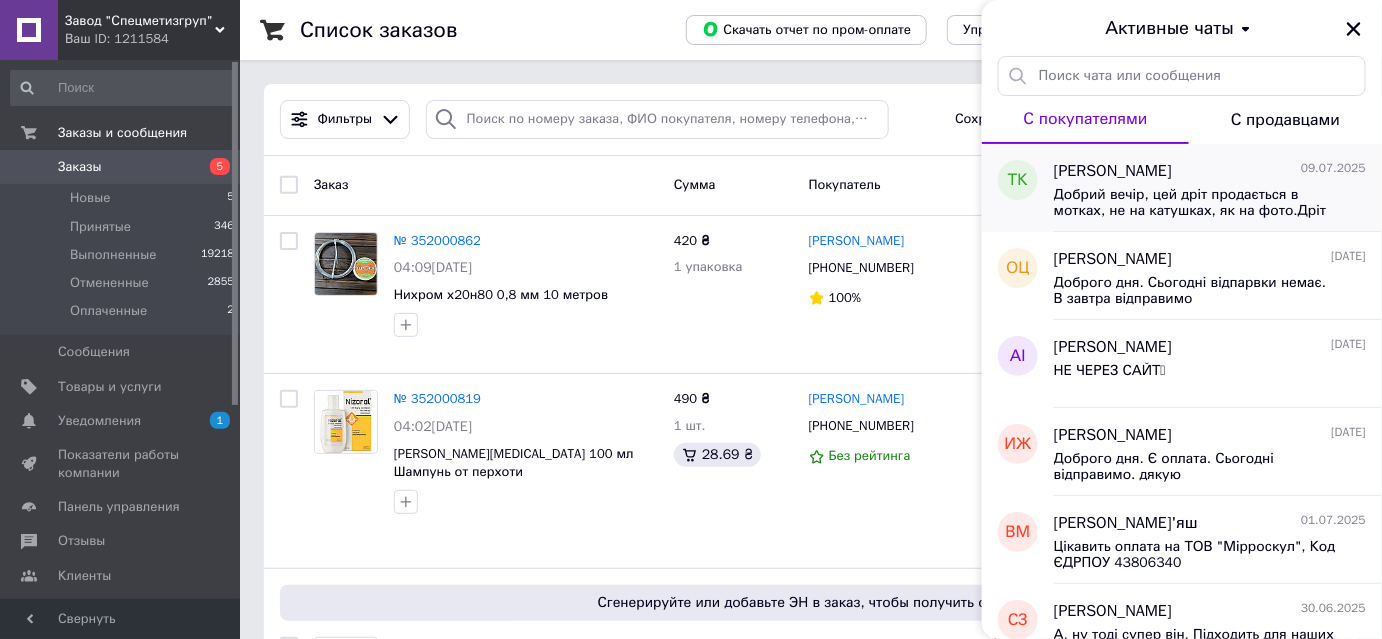 click on "Тимур Кравченко" at bounding box center (1113, 171) 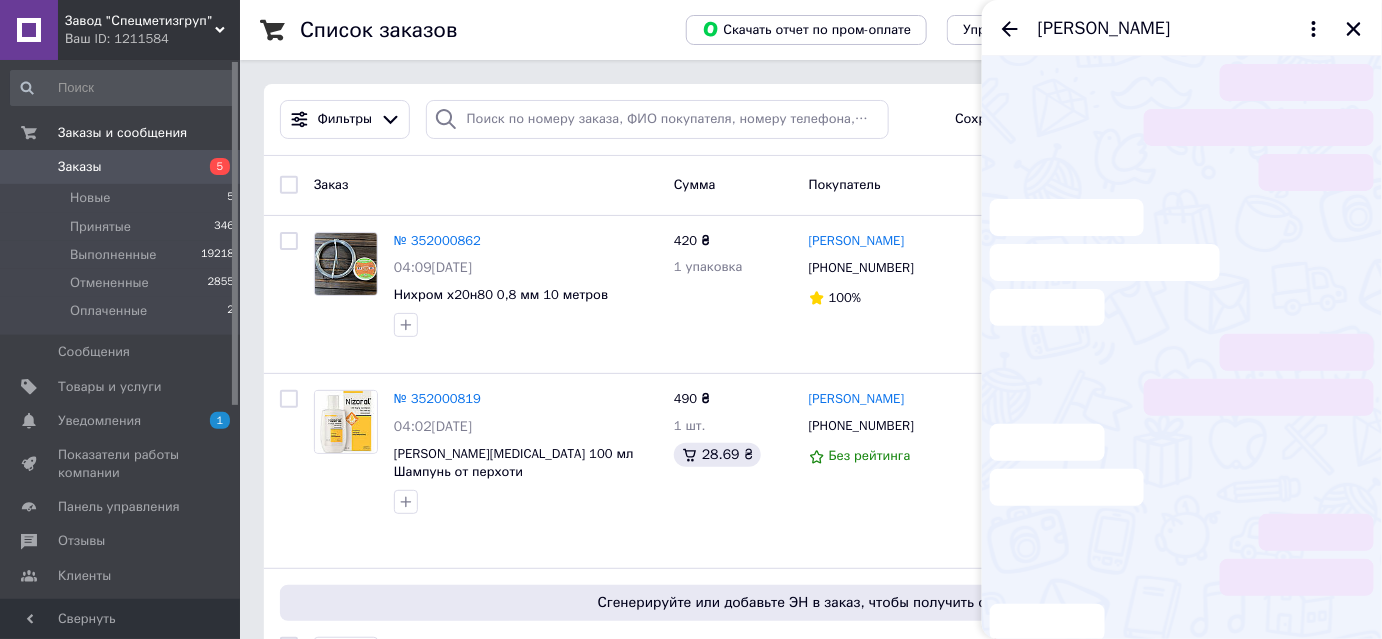 scroll, scrollTop: 32, scrollLeft: 0, axis: vertical 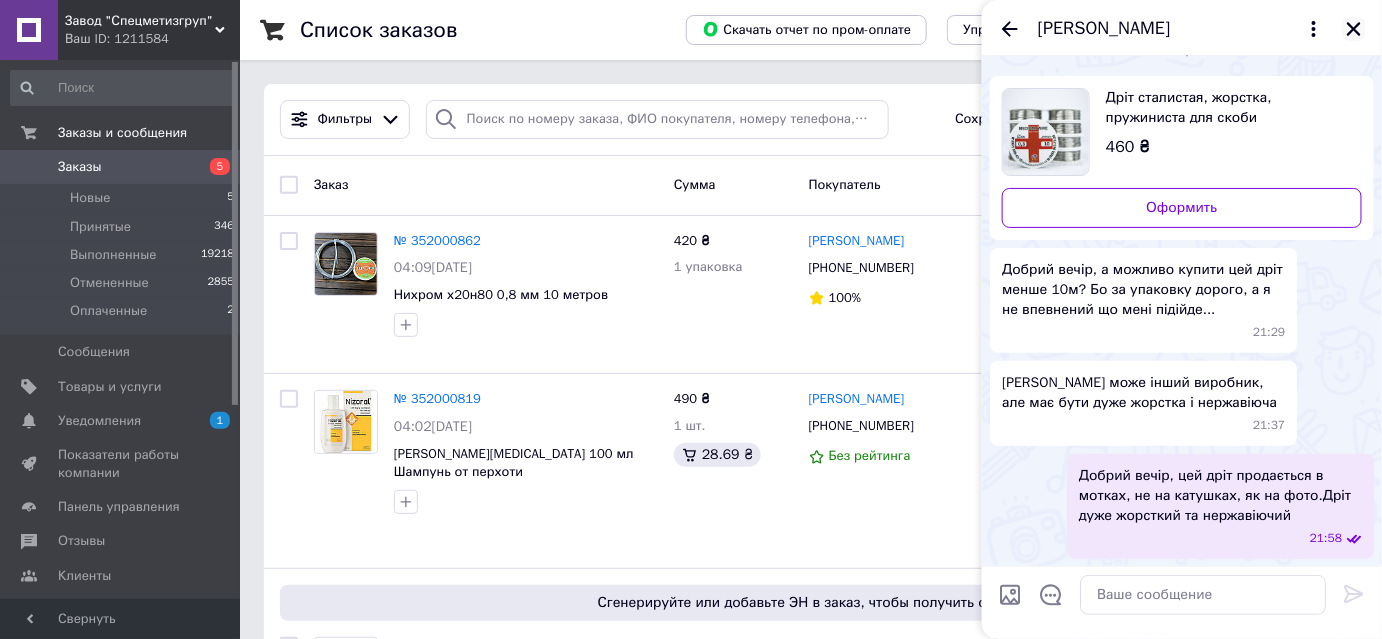 click 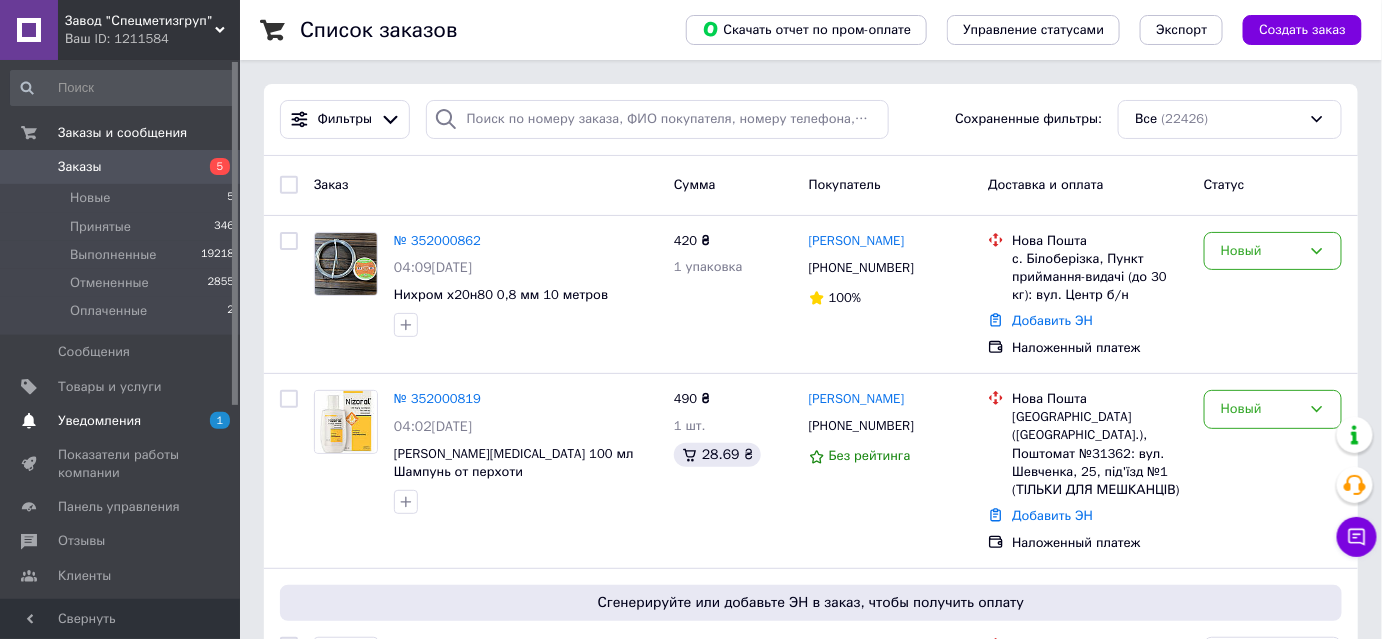 click on "Уведомления" at bounding box center (121, 421) 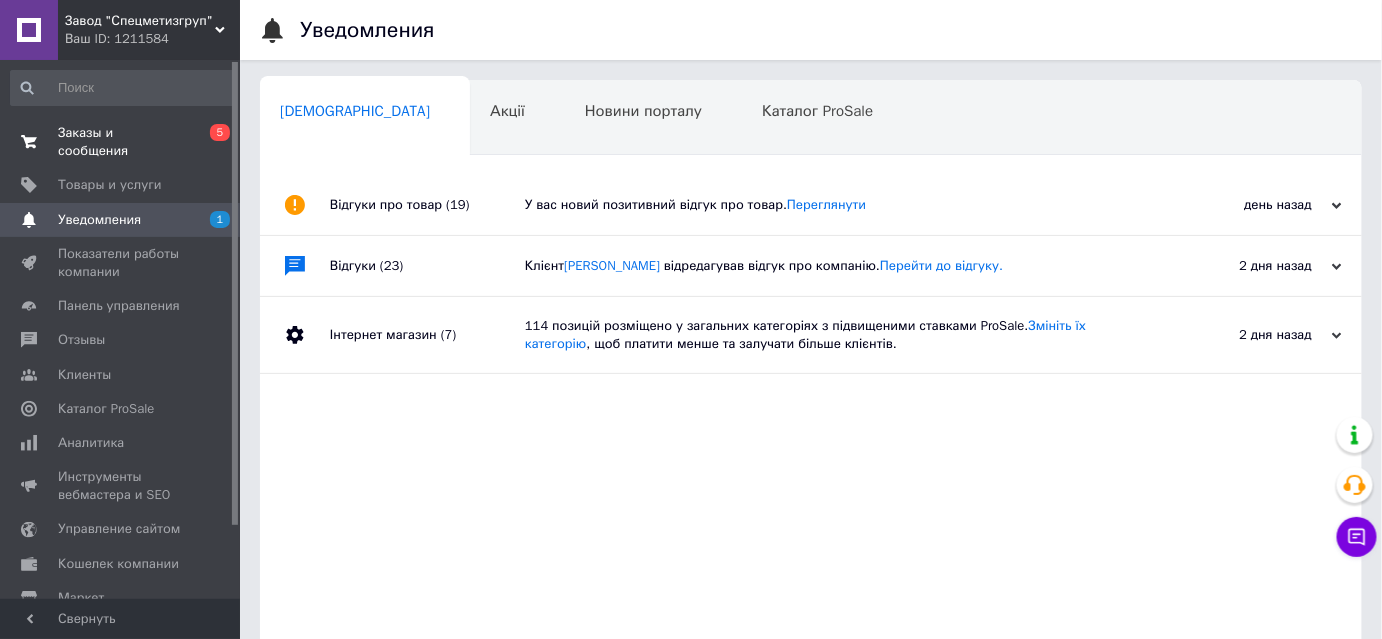 click on "Заказы и сообщения" at bounding box center [121, 142] 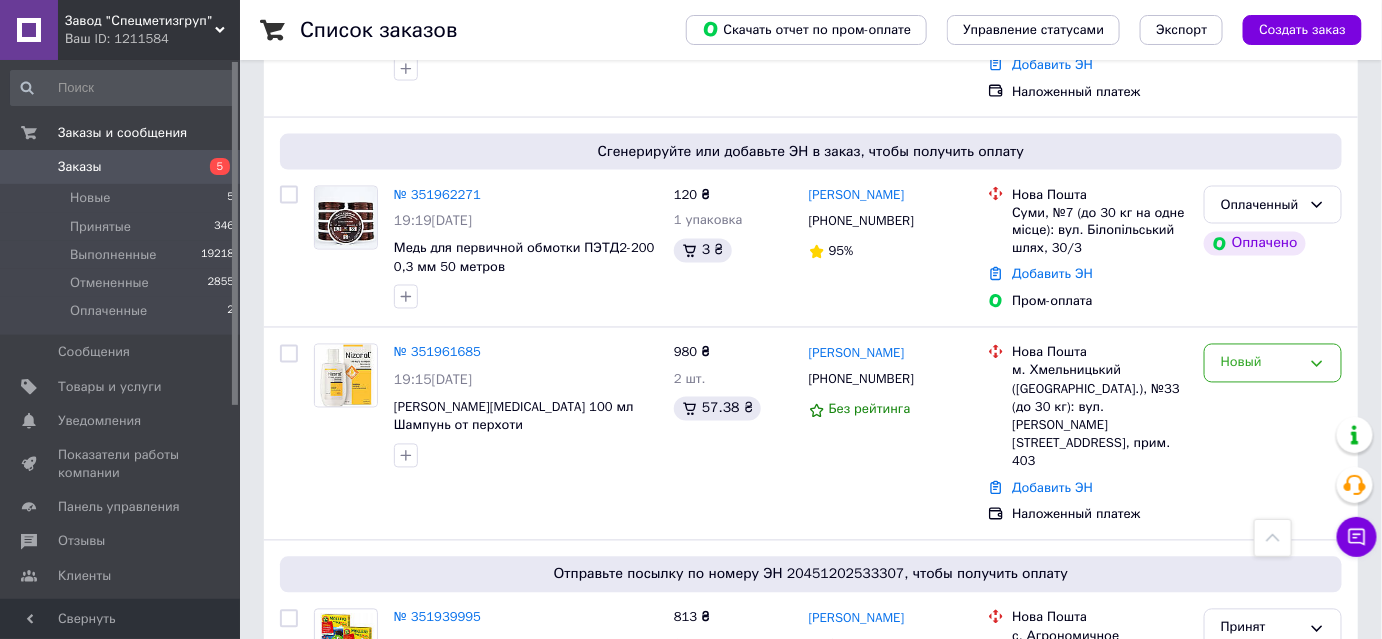 scroll, scrollTop: 1090, scrollLeft: 0, axis: vertical 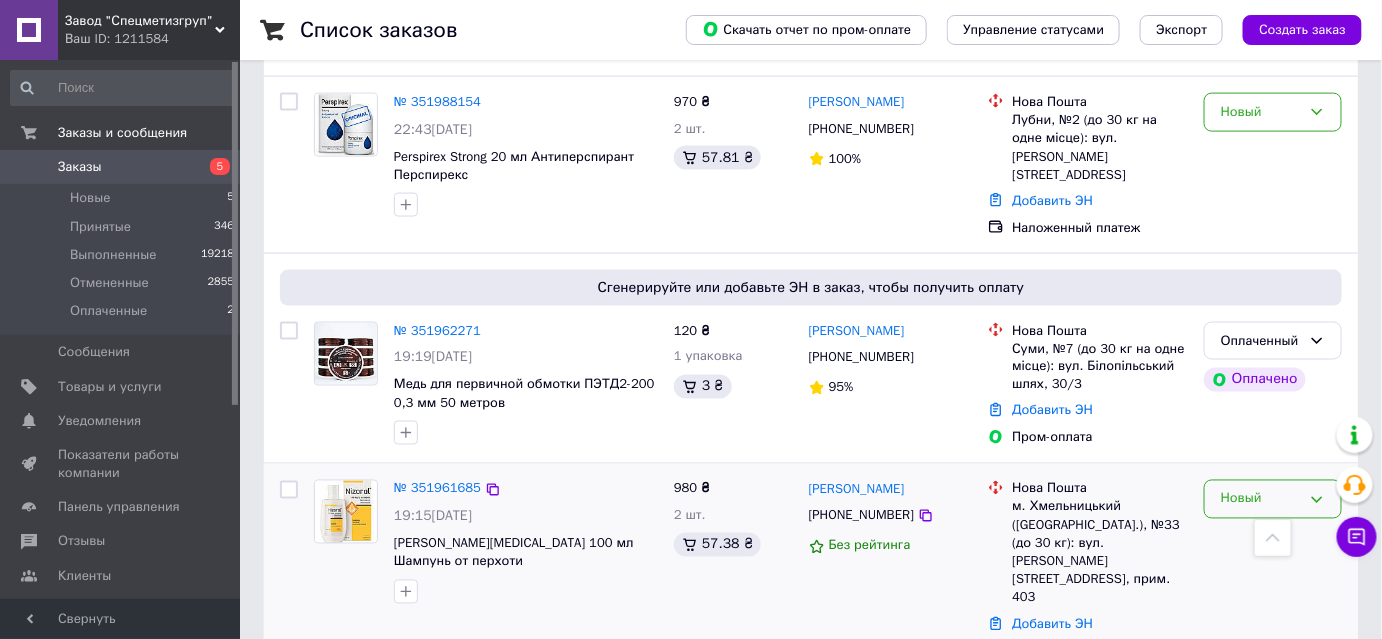 click on "Новый" at bounding box center [1273, 499] 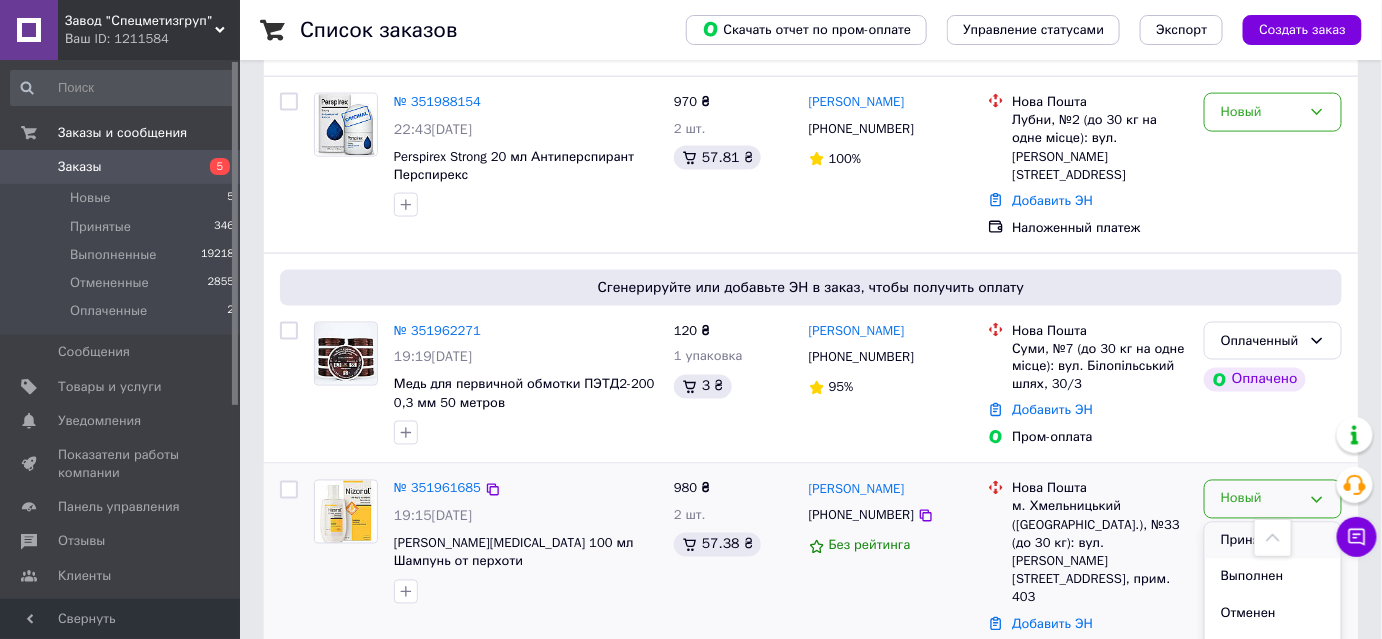 click on "Принят" at bounding box center (1273, 541) 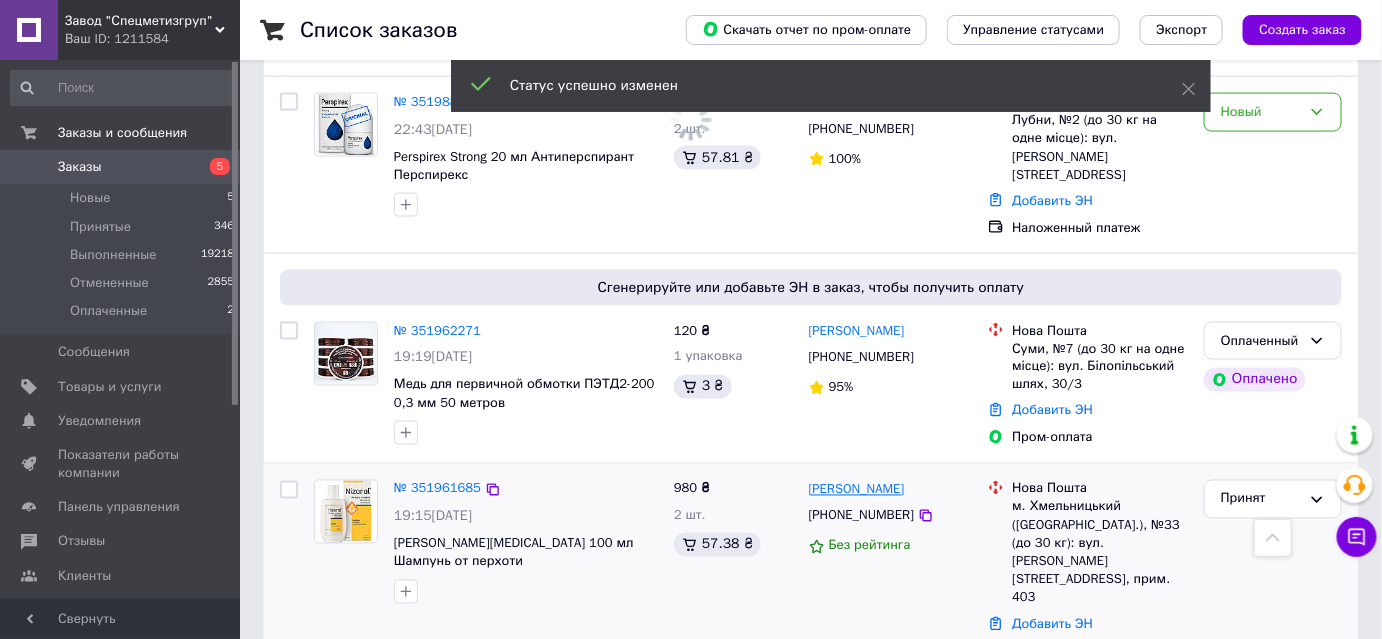 click on "[PERSON_NAME]" at bounding box center [857, 490] 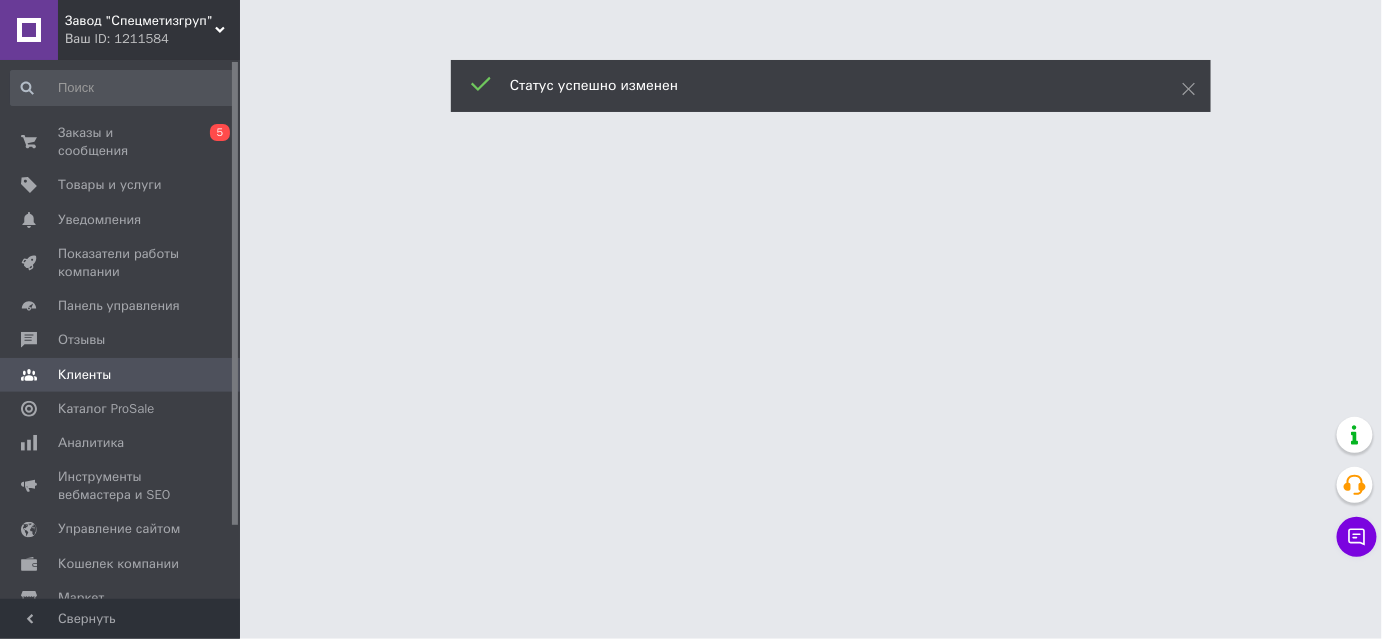 scroll, scrollTop: 0, scrollLeft: 0, axis: both 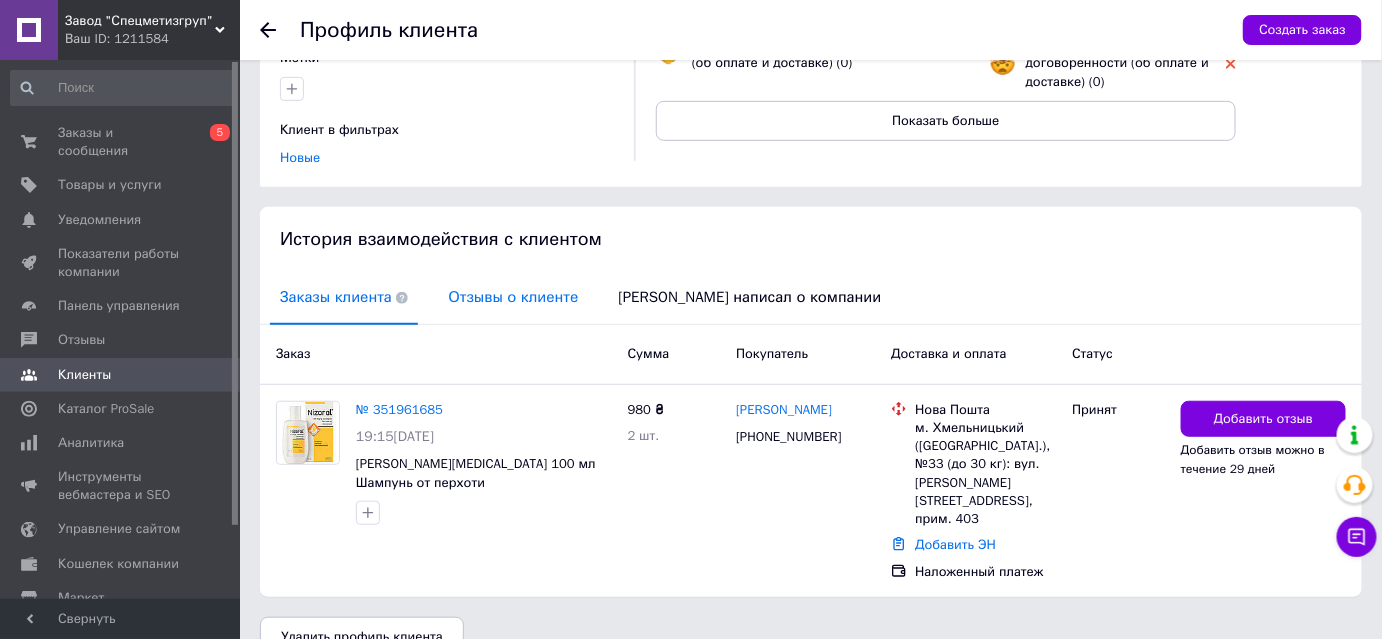 click on "Отзывы о клиенте" at bounding box center [513, 297] 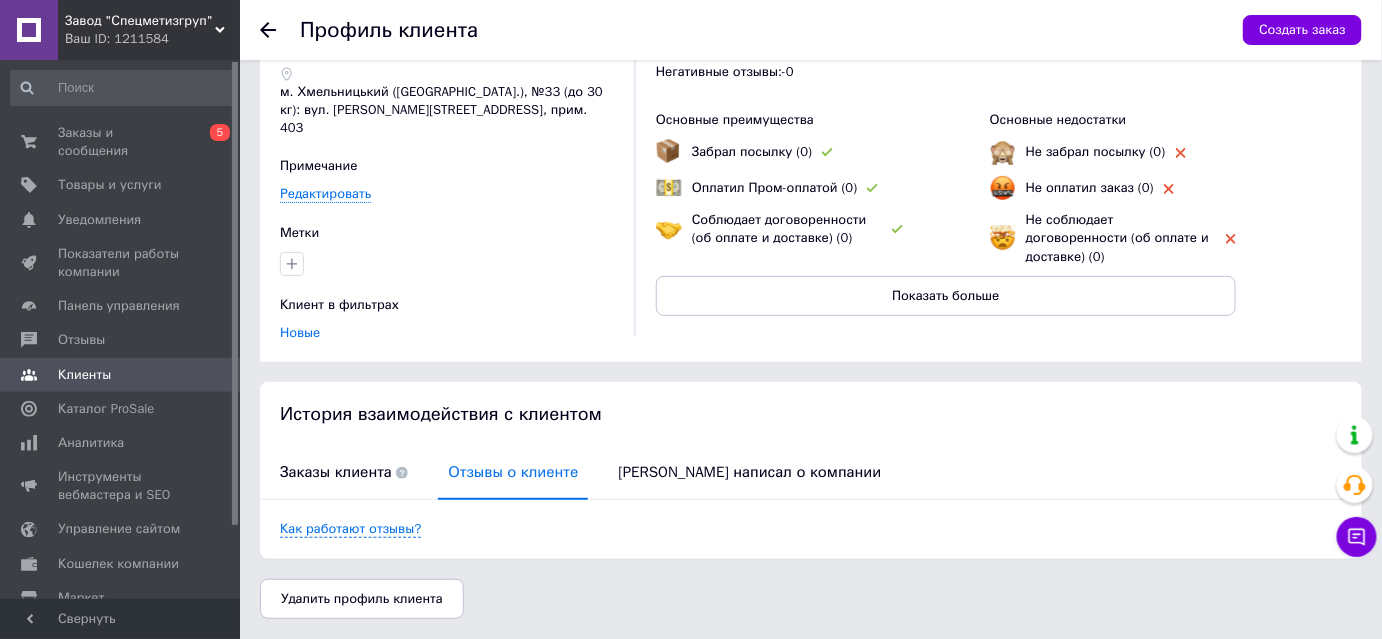 scroll, scrollTop: 79, scrollLeft: 0, axis: vertical 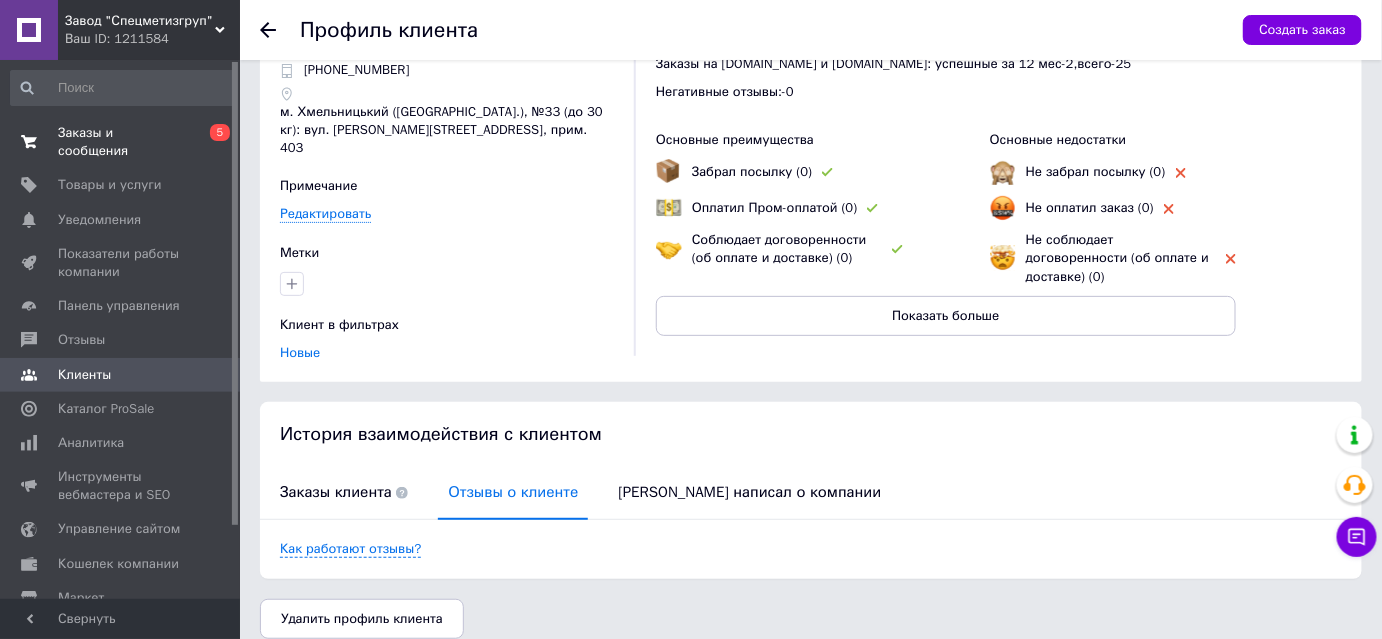 click on "Заказы и сообщения" at bounding box center (121, 142) 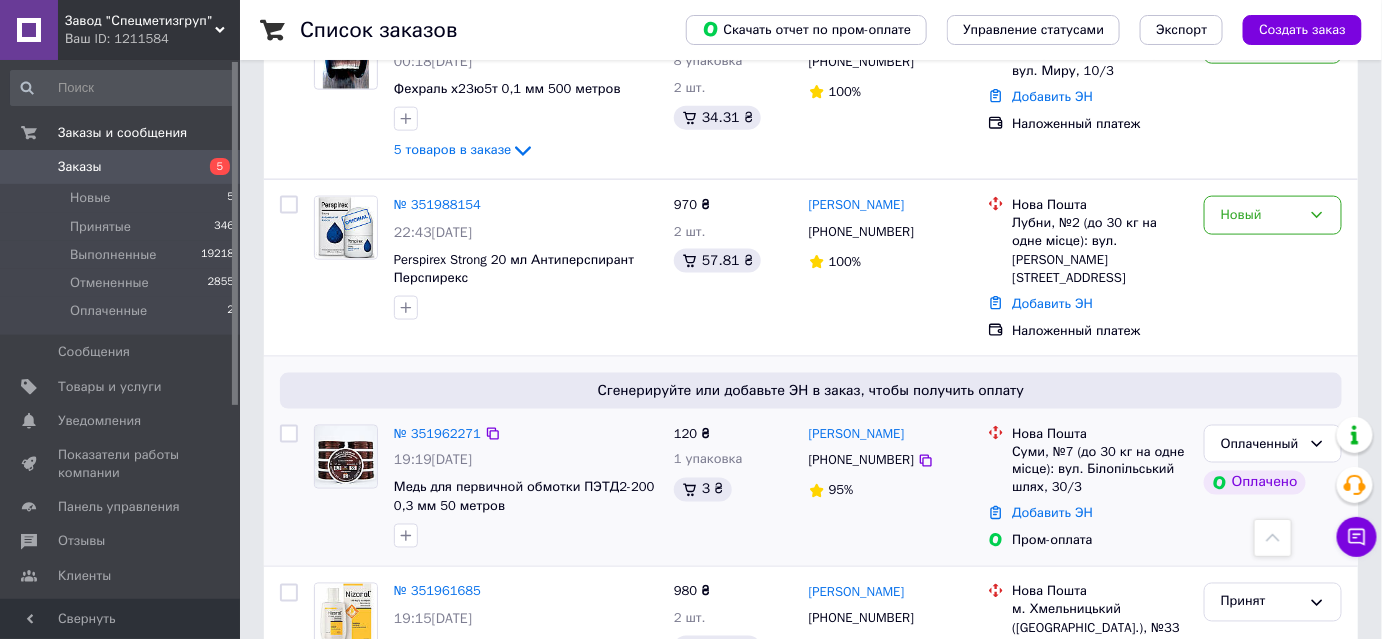 scroll, scrollTop: 909, scrollLeft: 0, axis: vertical 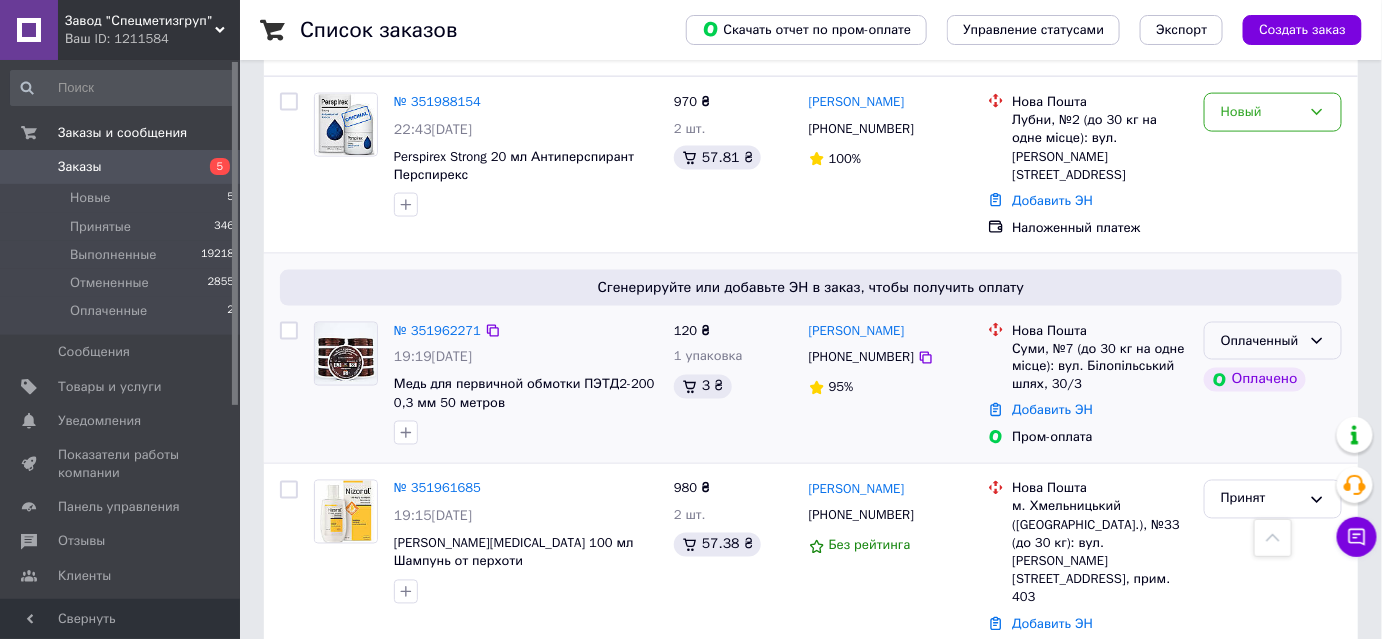 click on "Оплаченный" at bounding box center [1261, 341] 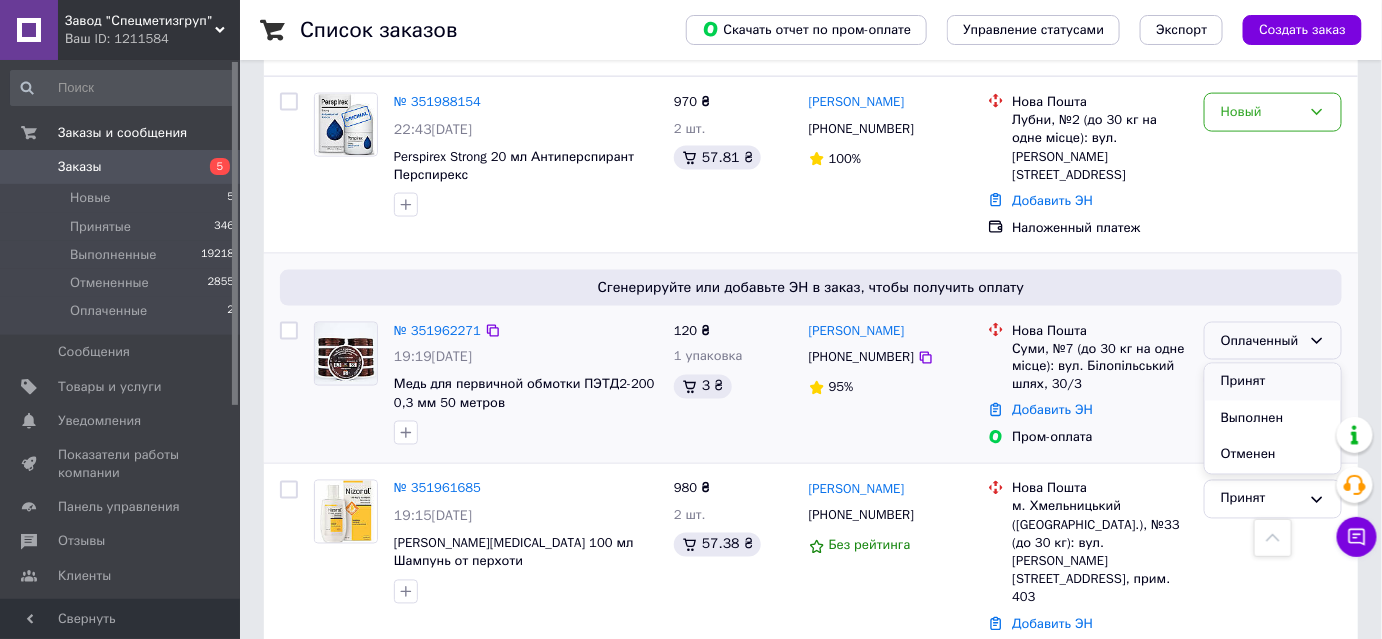click on "Принят" at bounding box center [1273, 382] 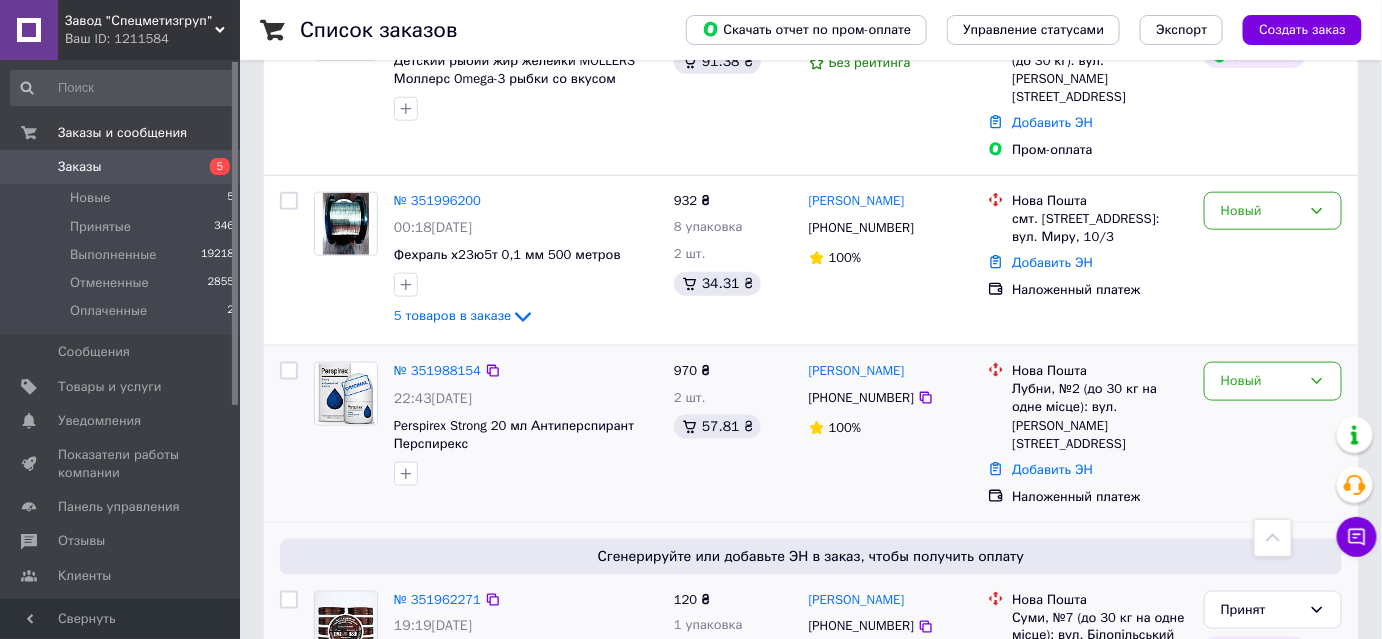 scroll, scrollTop: 636, scrollLeft: 0, axis: vertical 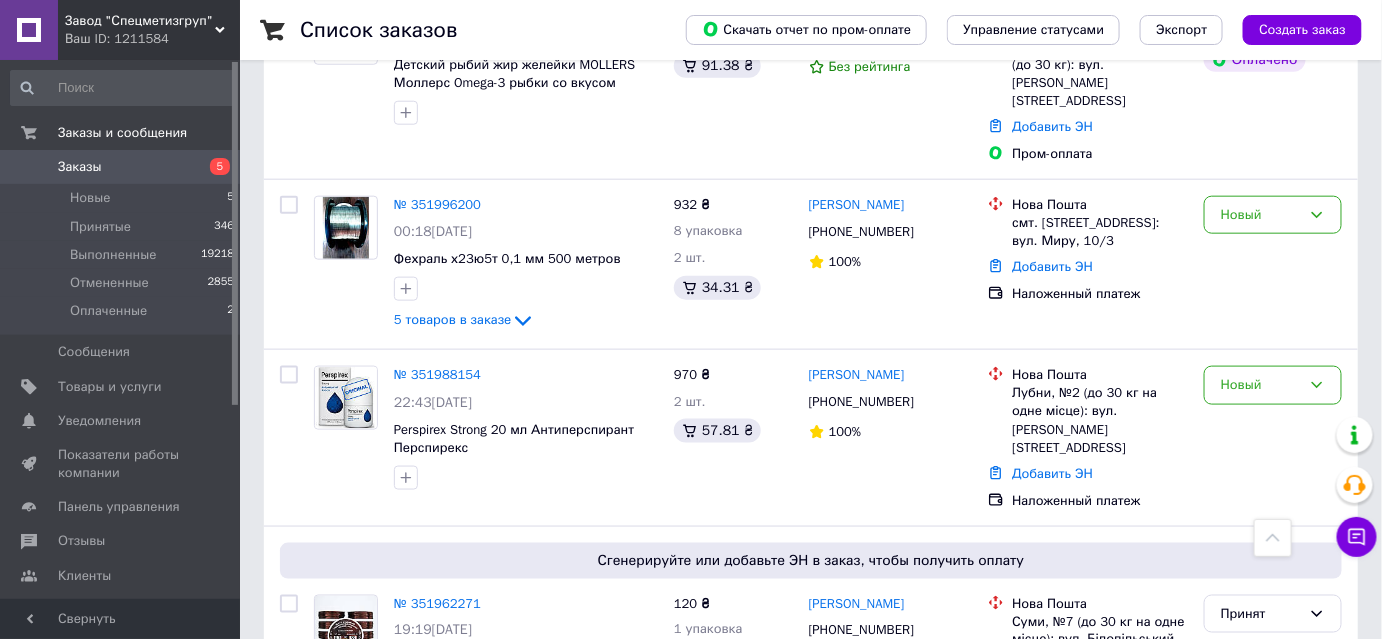 drag, startPoint x: 433, startPoint y: 522, endPoint x: 124, endPoint y: 19, distance: 590.33044 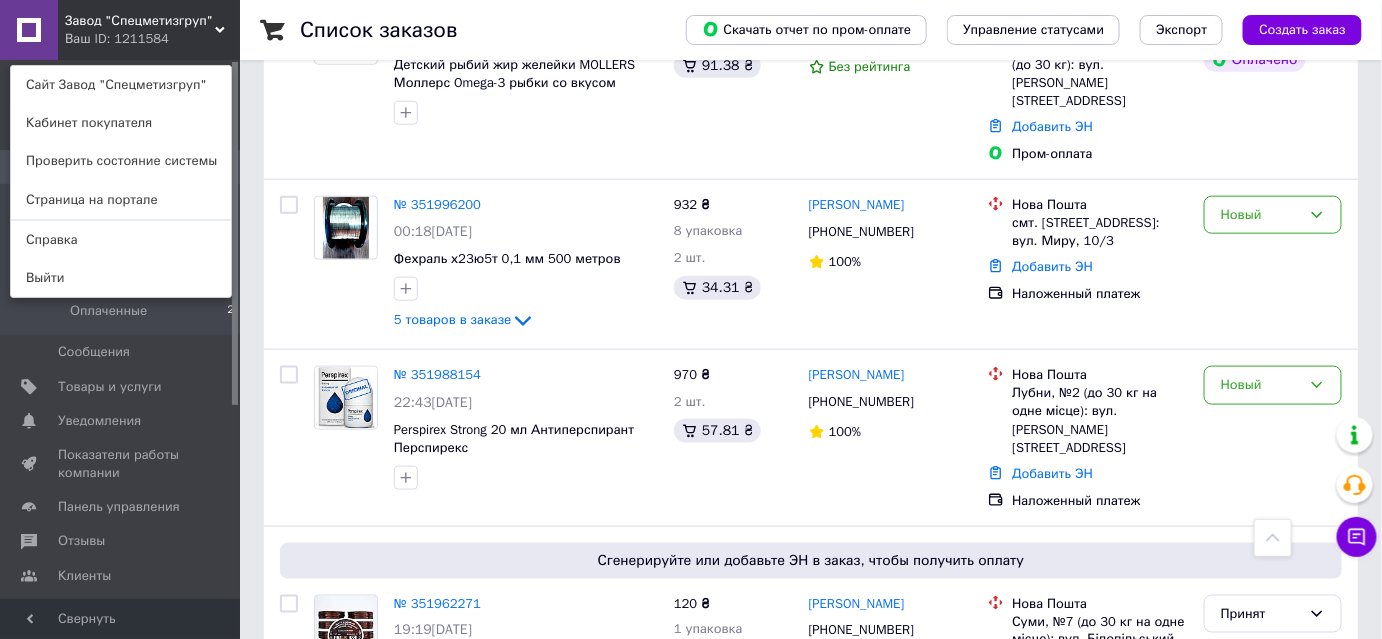 click on "Ваш ID: 1211584" at bounding box center (107, 39) 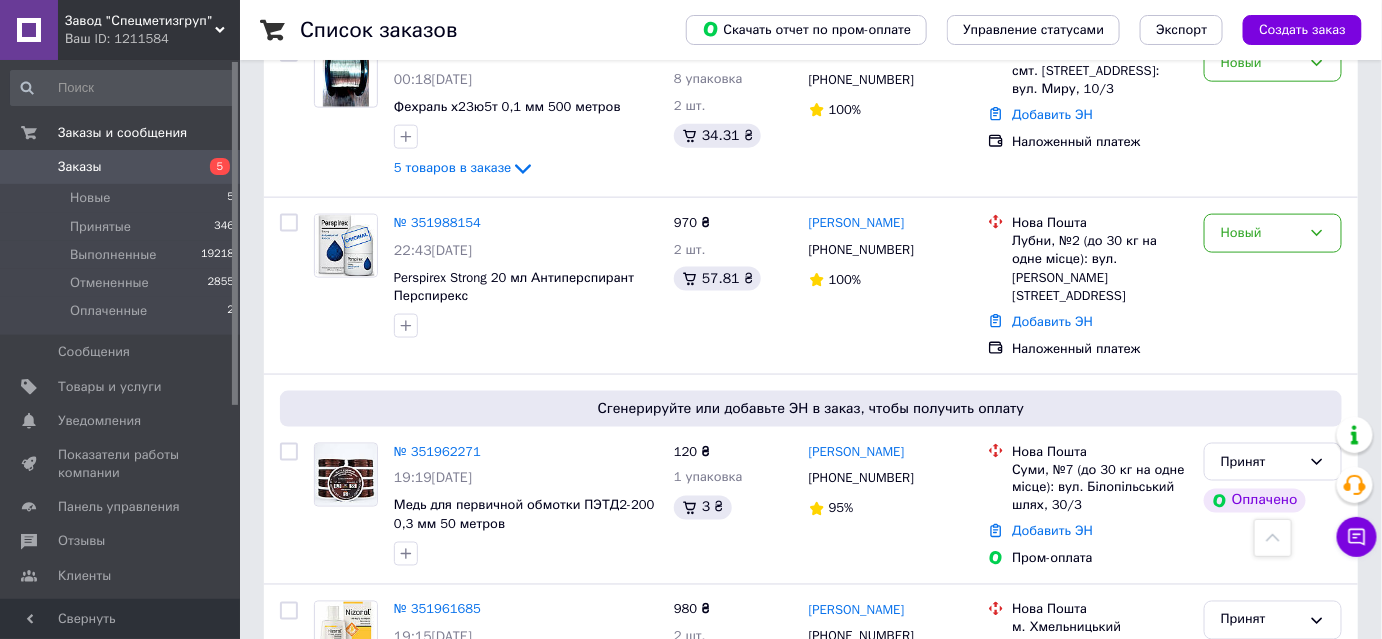 scroll, scrollTop: 818, scrollLeft: 0, axis: vertical 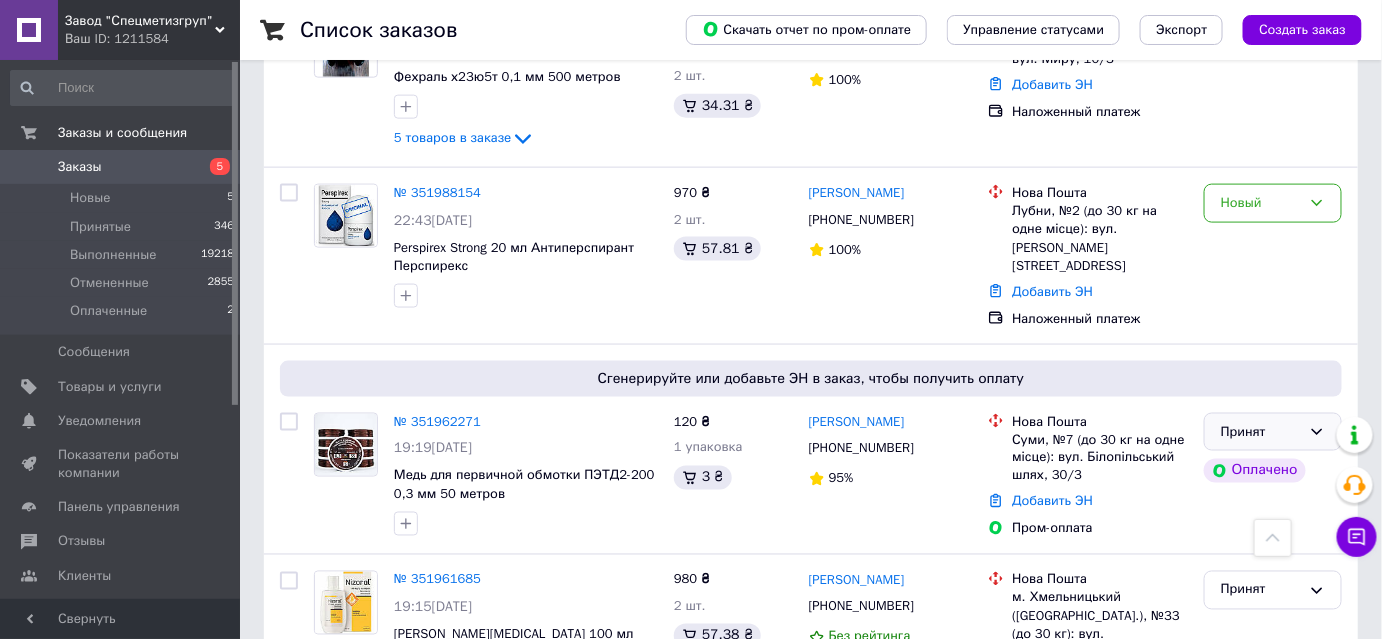 click on "Принят" at bounding box center [1273, 432] 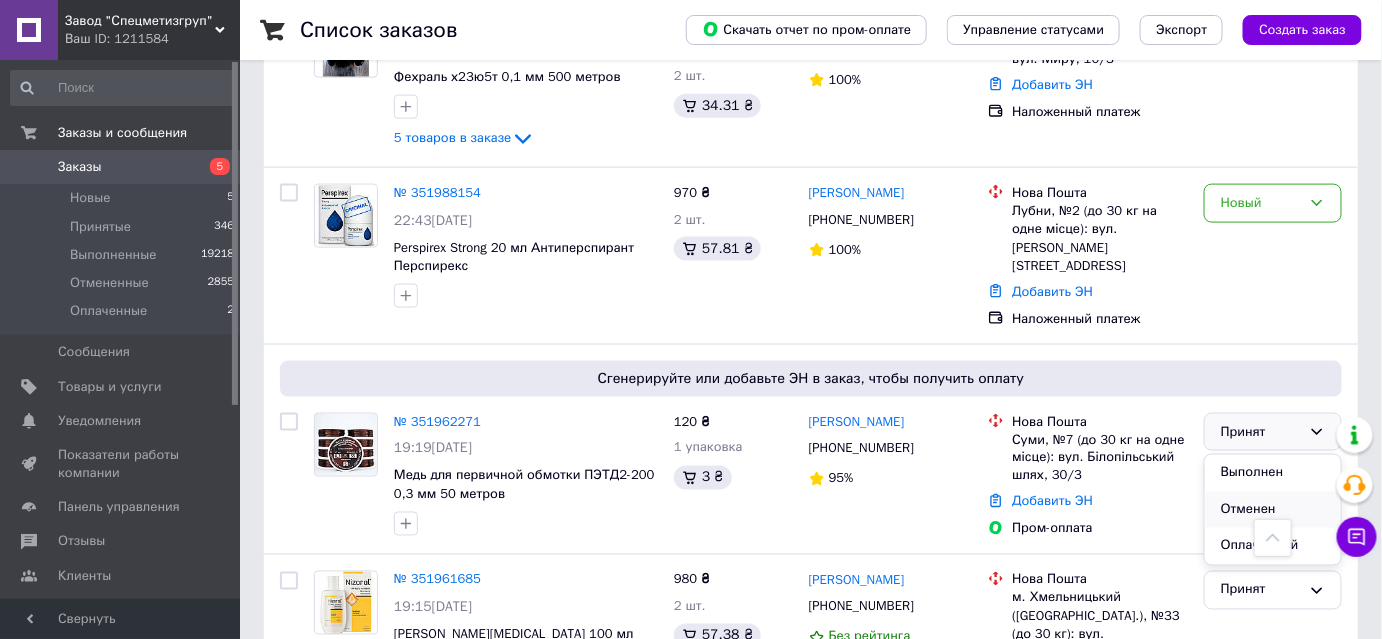 click on "Отменен" at bounding box center [1273, 510] 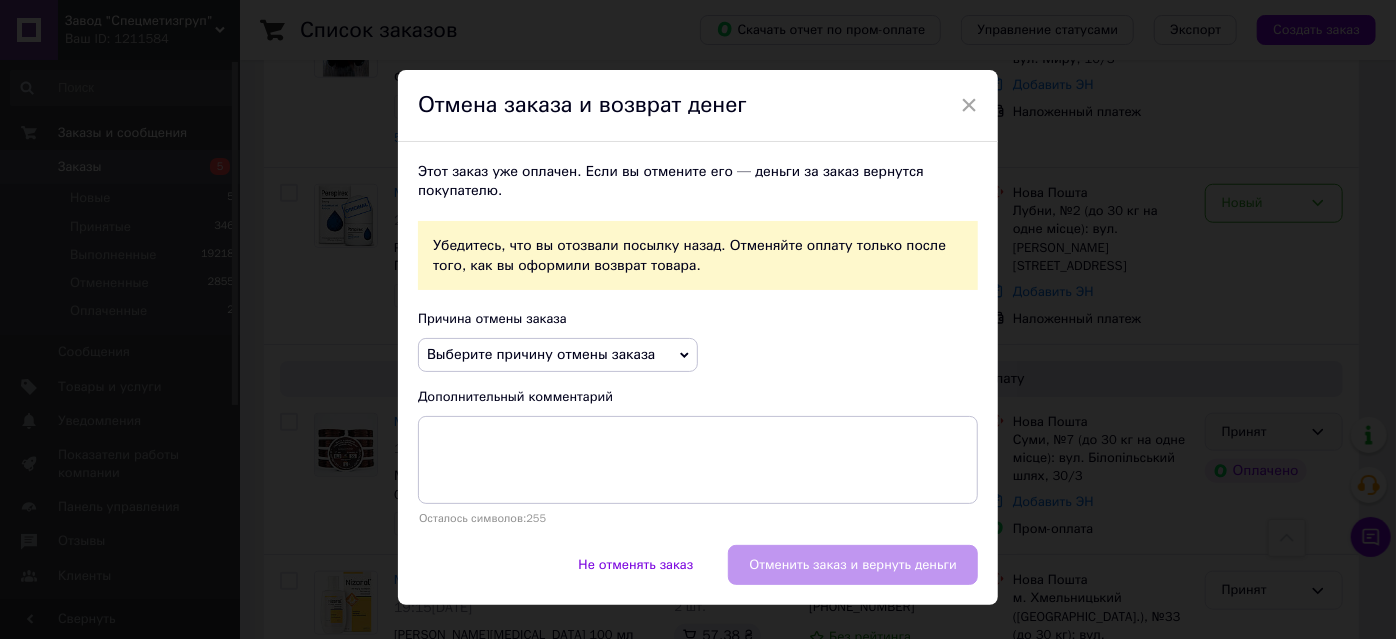 click on "Выберите причину отмены заказа" at bounding box center [541, 354] 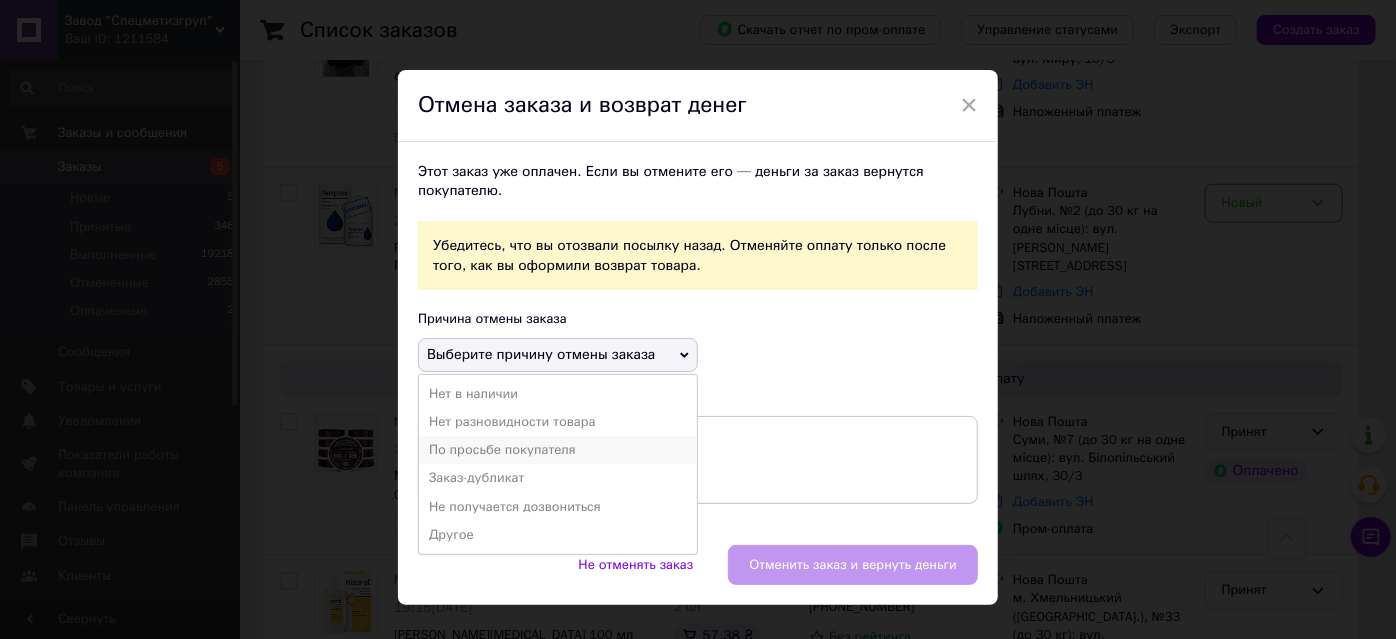 click on "По просьбе покупателя" at bounding box center (558, 450) 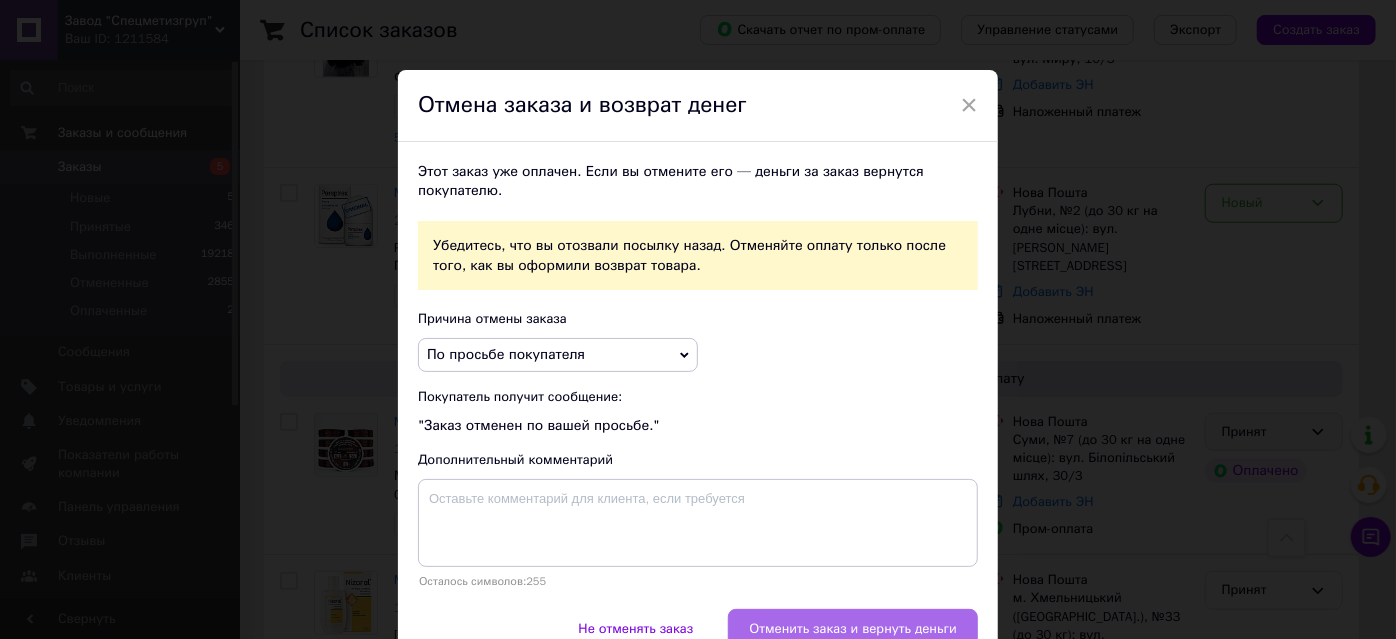 click on "Отменить заказ и вернуть деньги" at bounding box center (853, 629) 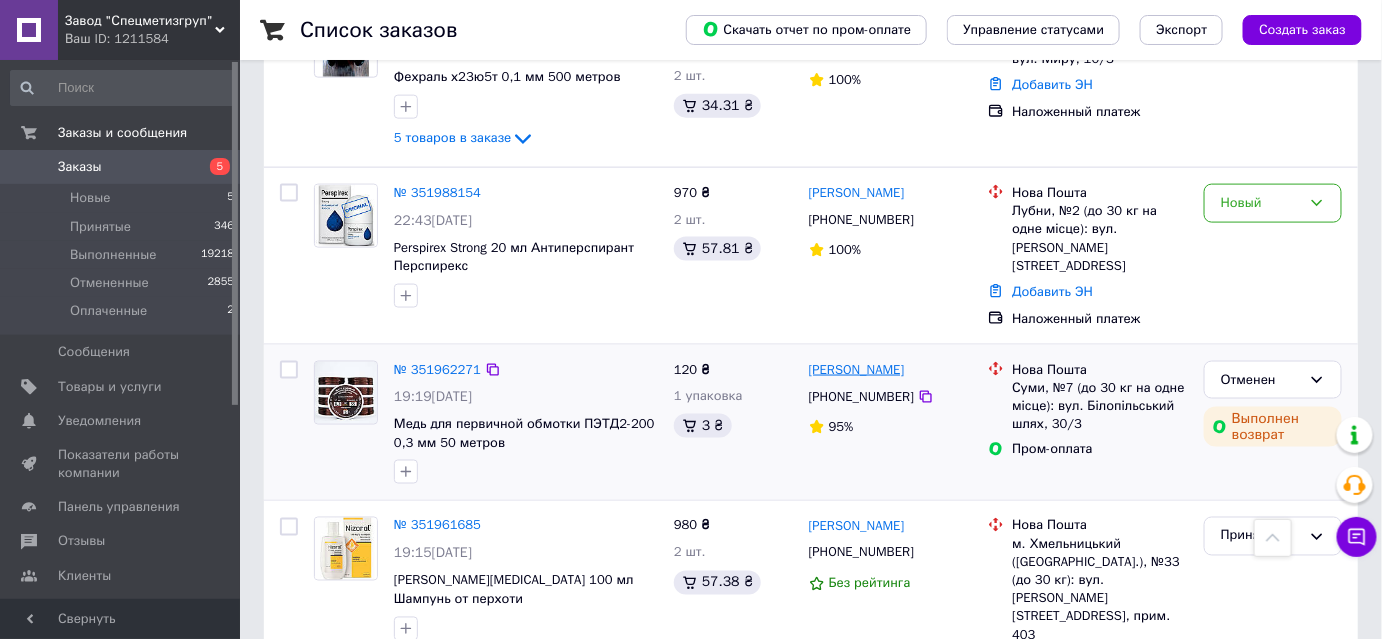 click on "[PERSON_NAME]" at bounding box center [857, 370] 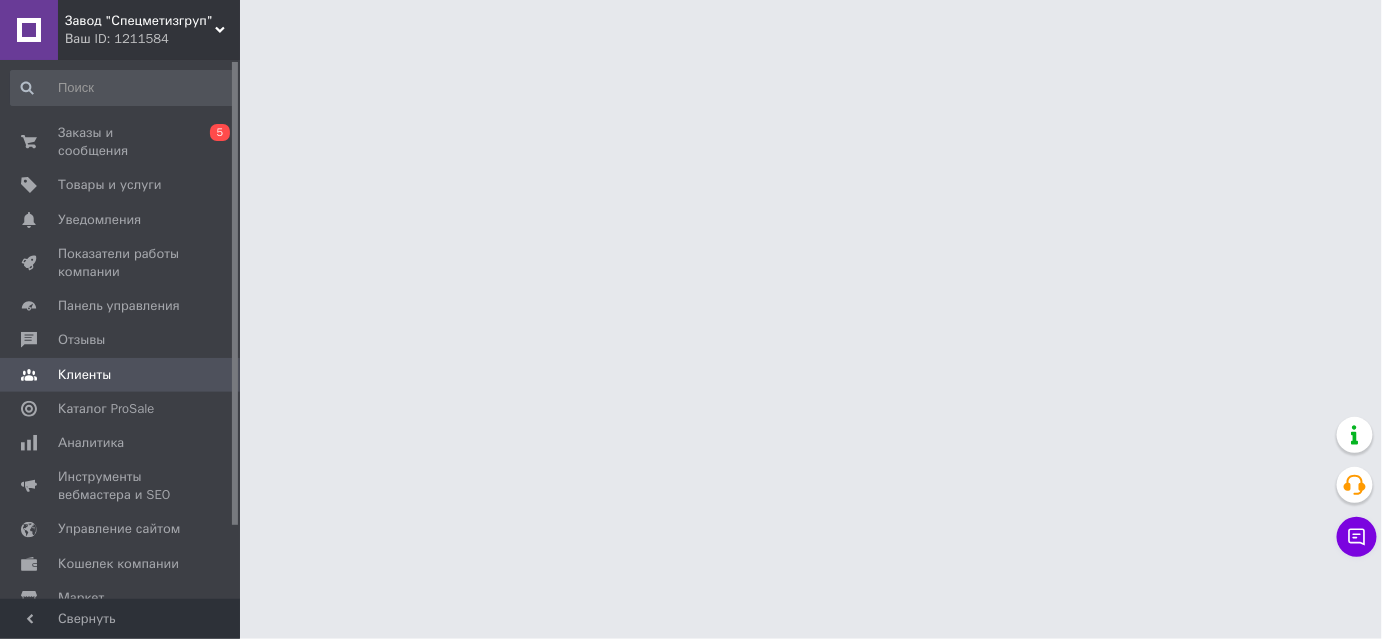 scroll, scrollTop: 0, scrollLeft: 0, axis: both 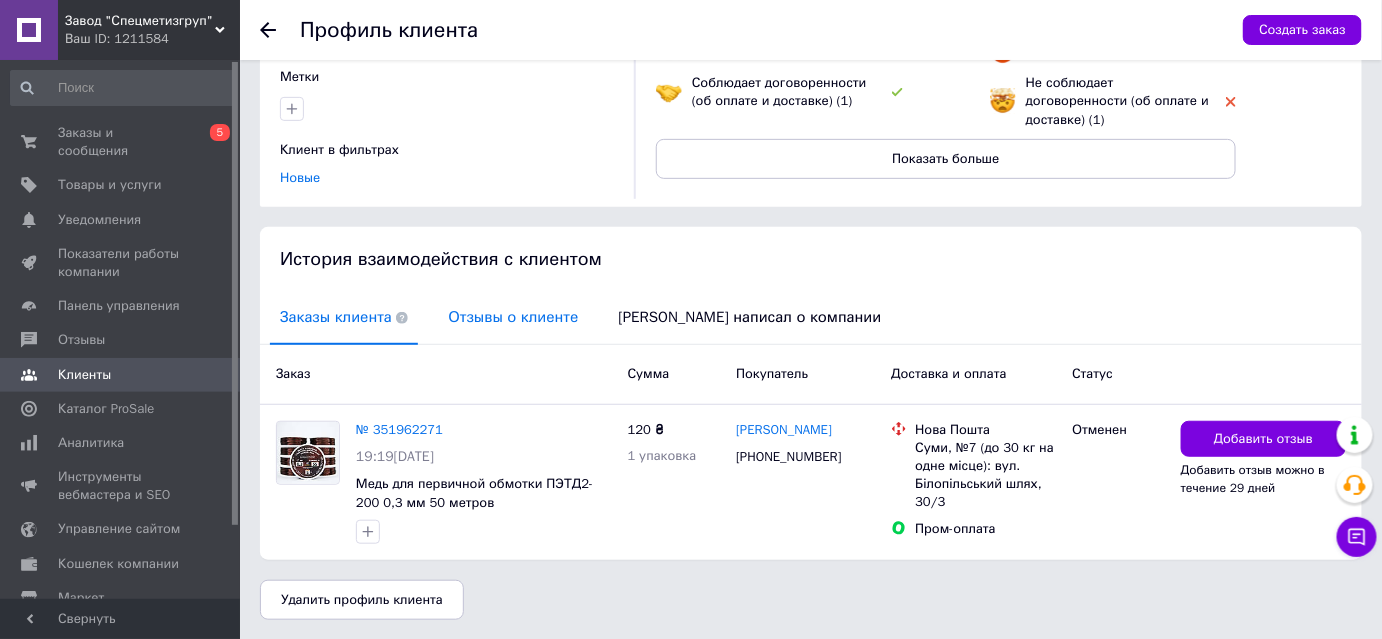 click on "Отзывы о клиенте" at bounding box center [513, 317] 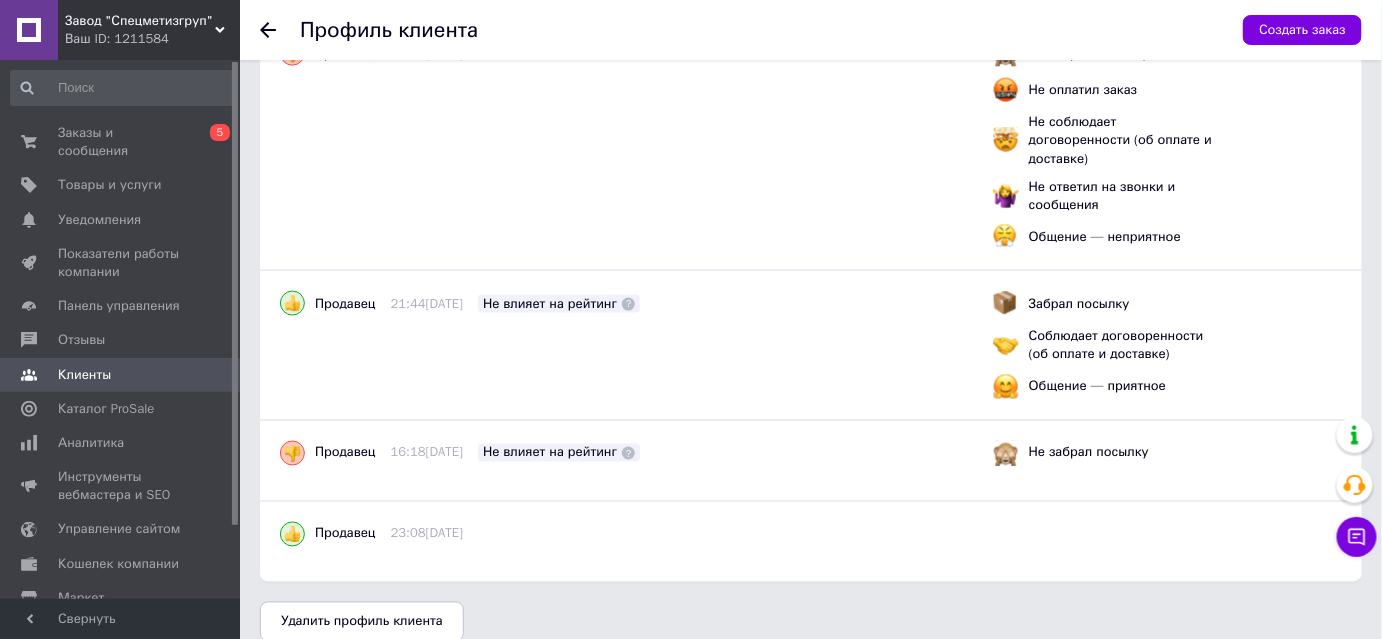 scroll, scrollTop: 853, scrollLeft: 0, axis: vertical 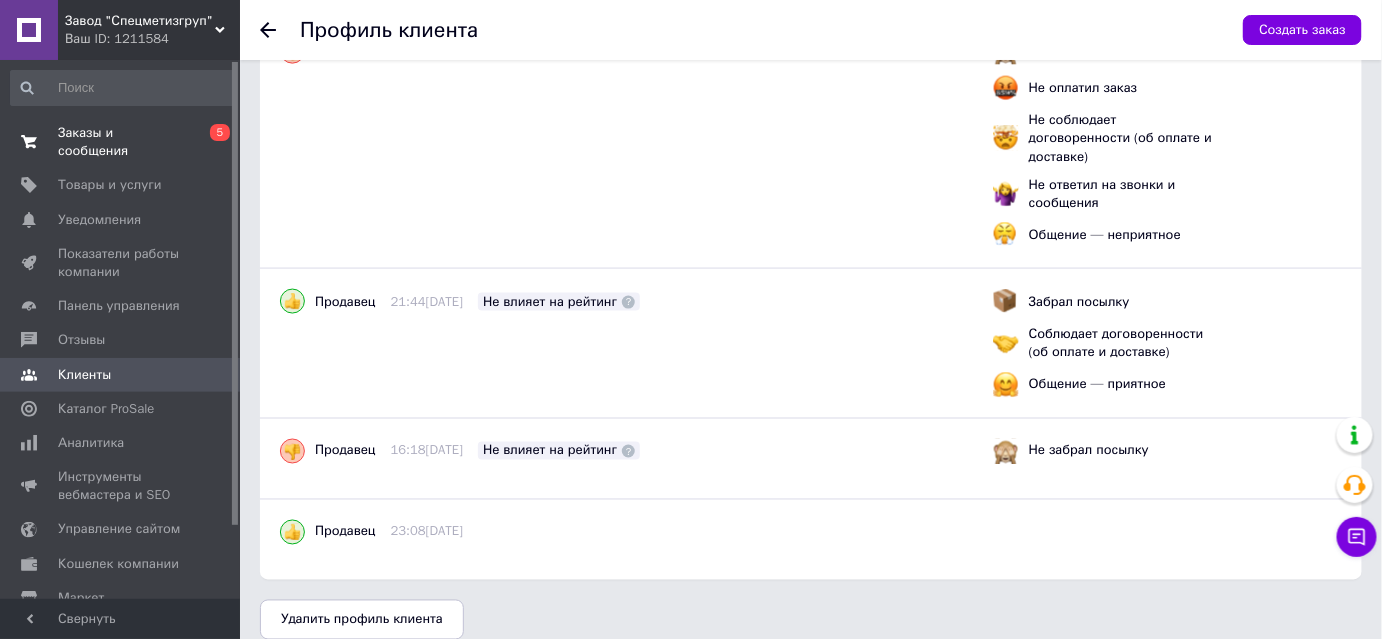 click on "Заказы и сообщения" at bounding box center (121, 142) 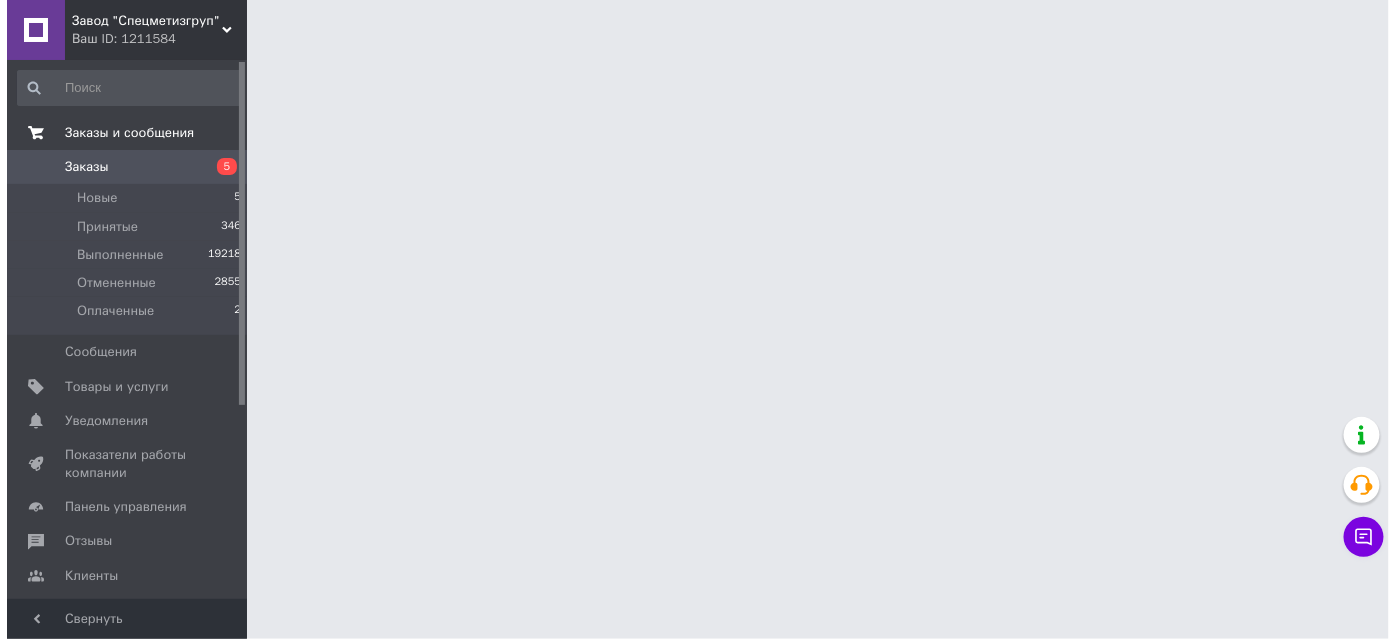 scroll, scrollTop: 0, scrollLeft: 0, axis: both 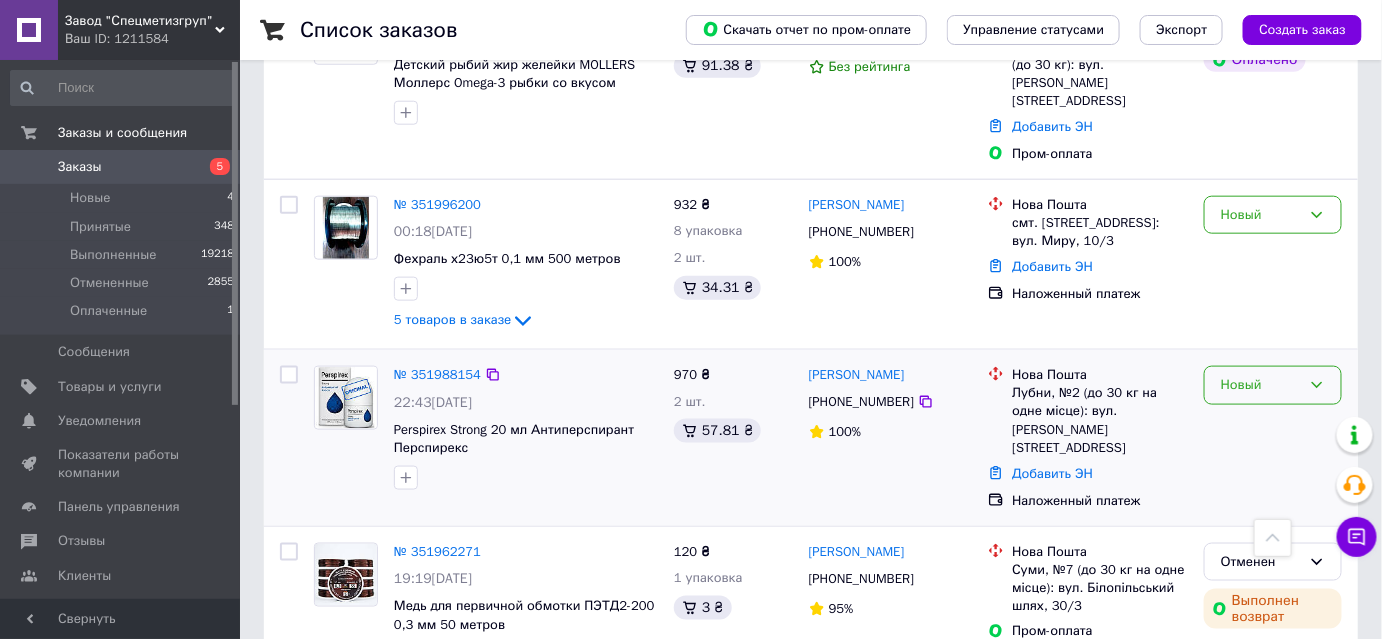 click on "Новый" at bounding box center (1261, 385) 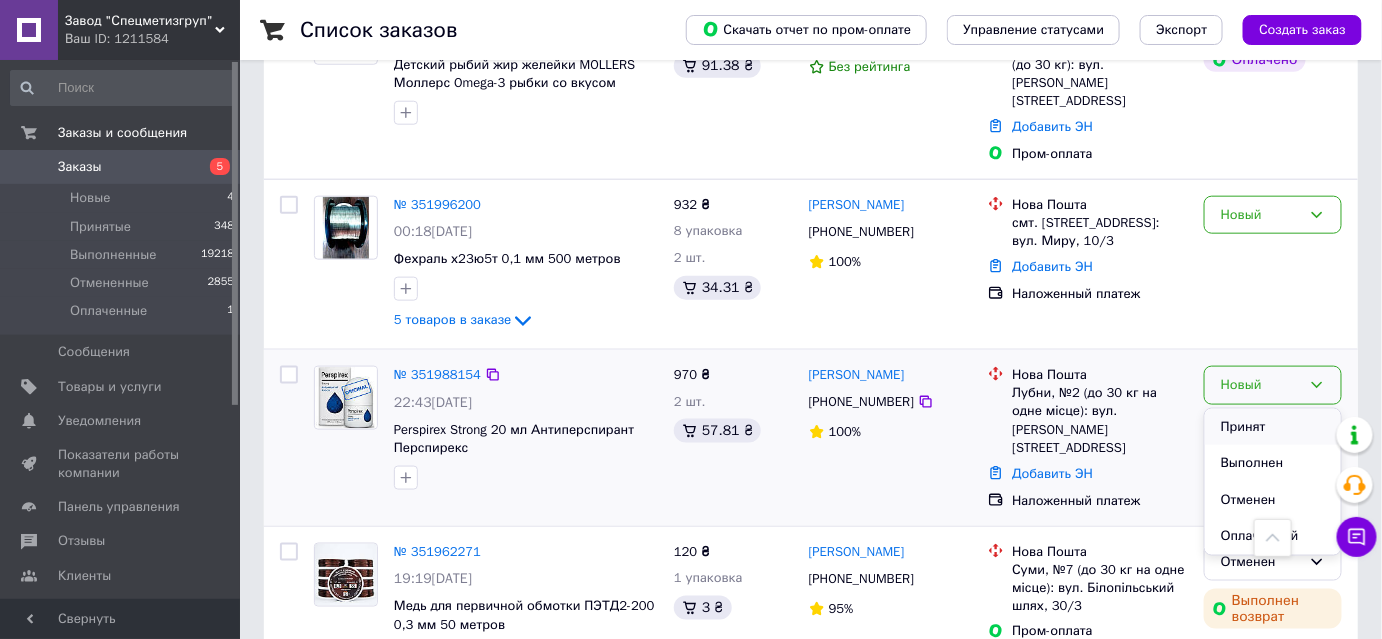click on "Принят" at bounding box center [1273, 427] 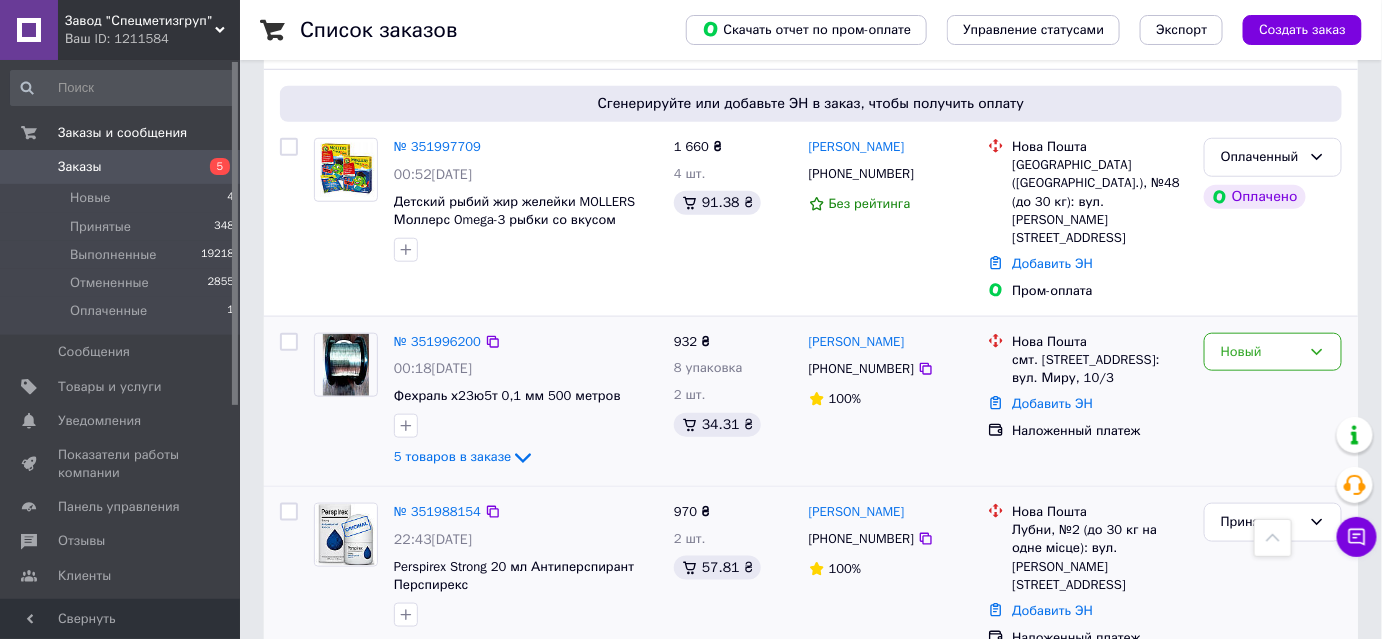 scroll, scrollTop: 454, scrollLeft: 0, axis: vertical 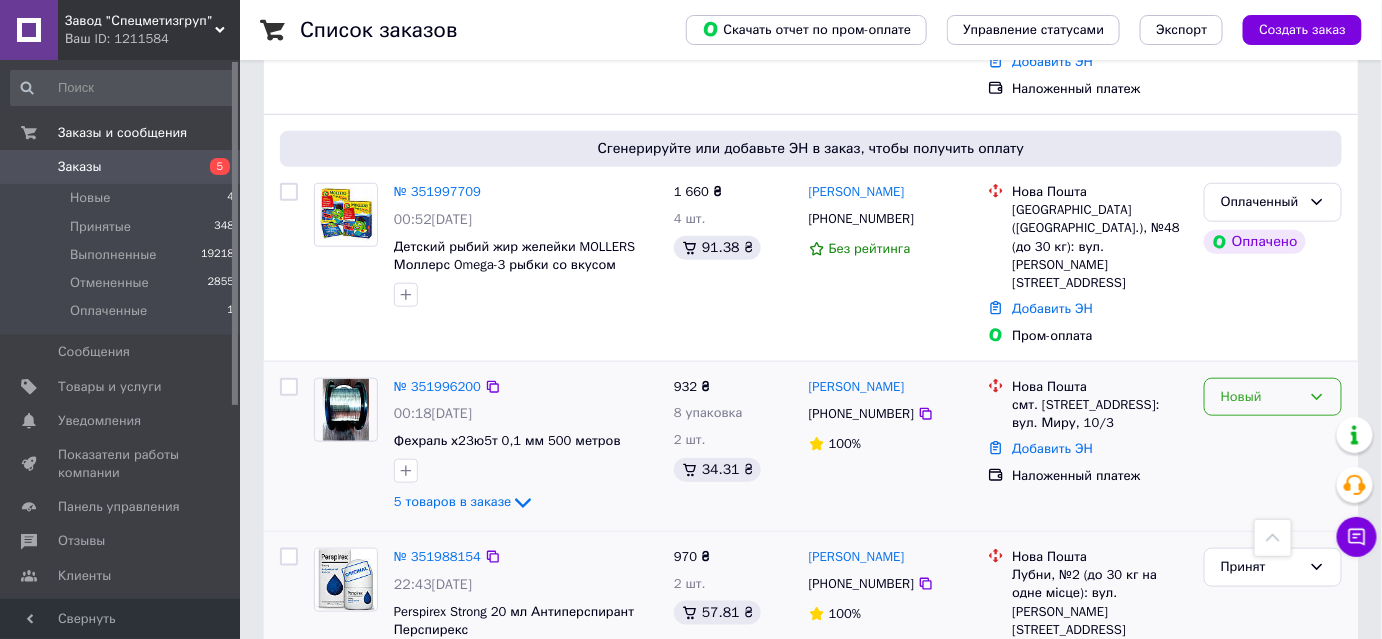 click on "Новый" at bounding box center [1261, 397] 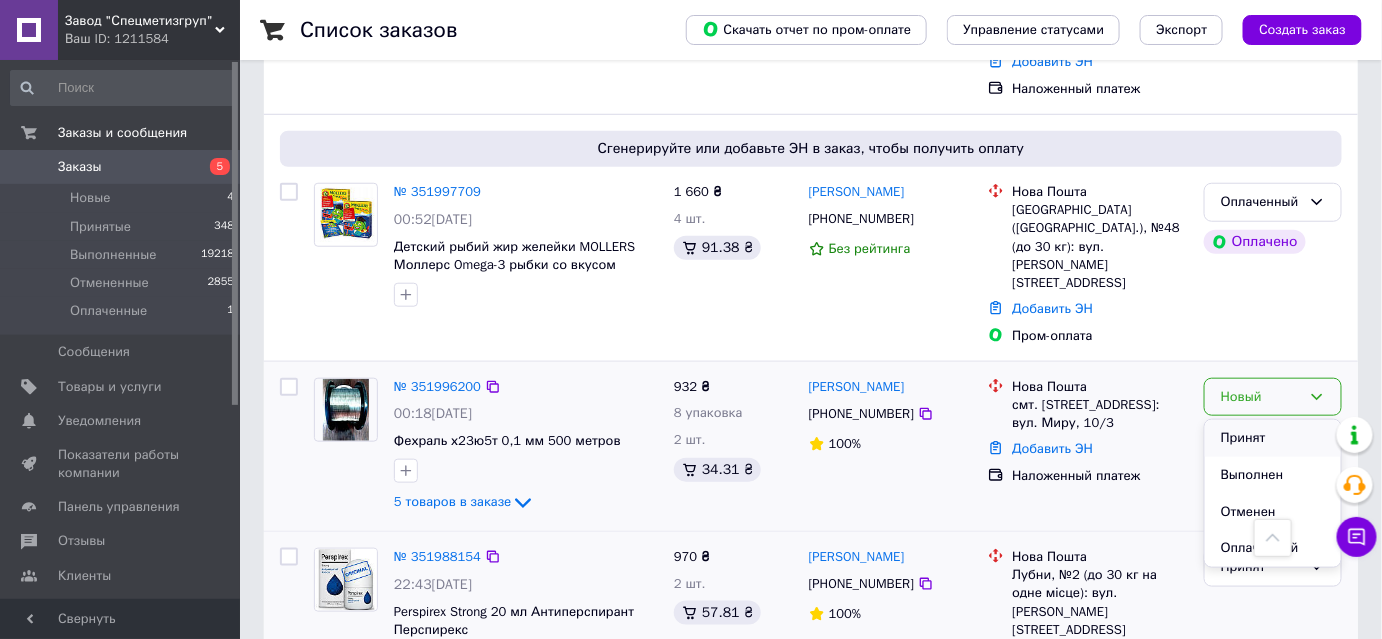 click on "Принят" at bounding box center [1273, 438] 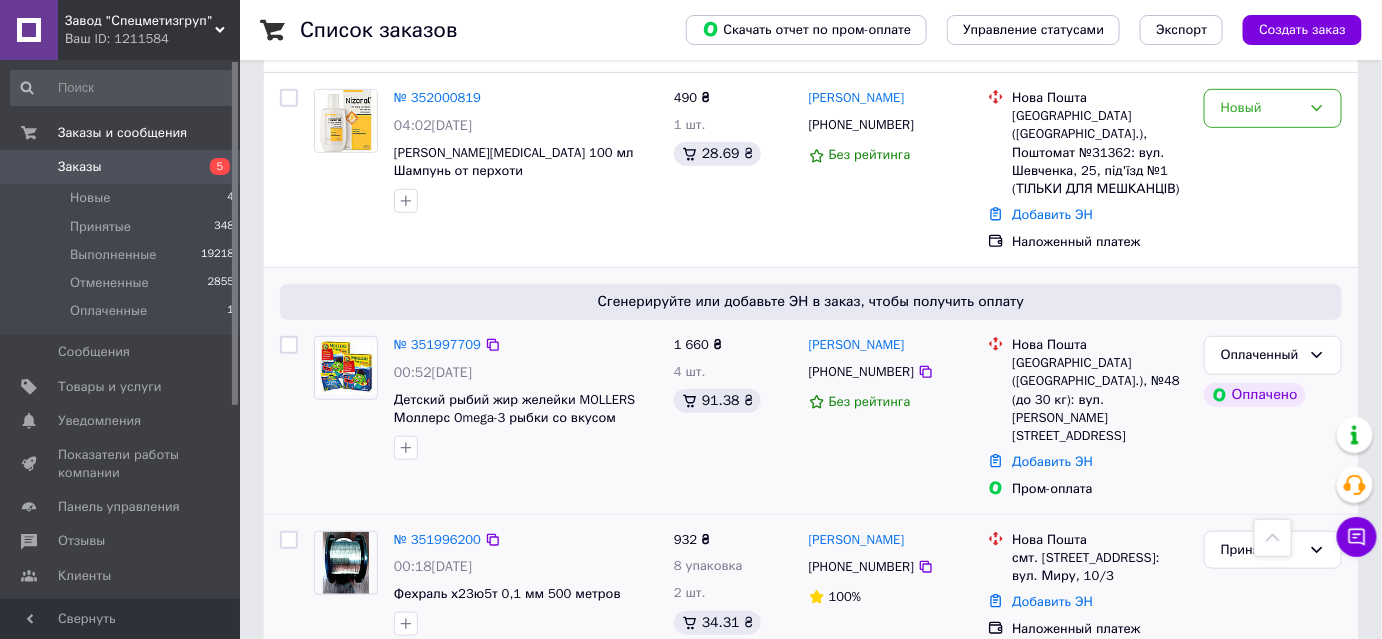 scroll, scrollTop: 272, scrollLeft: 0, axis: vertical 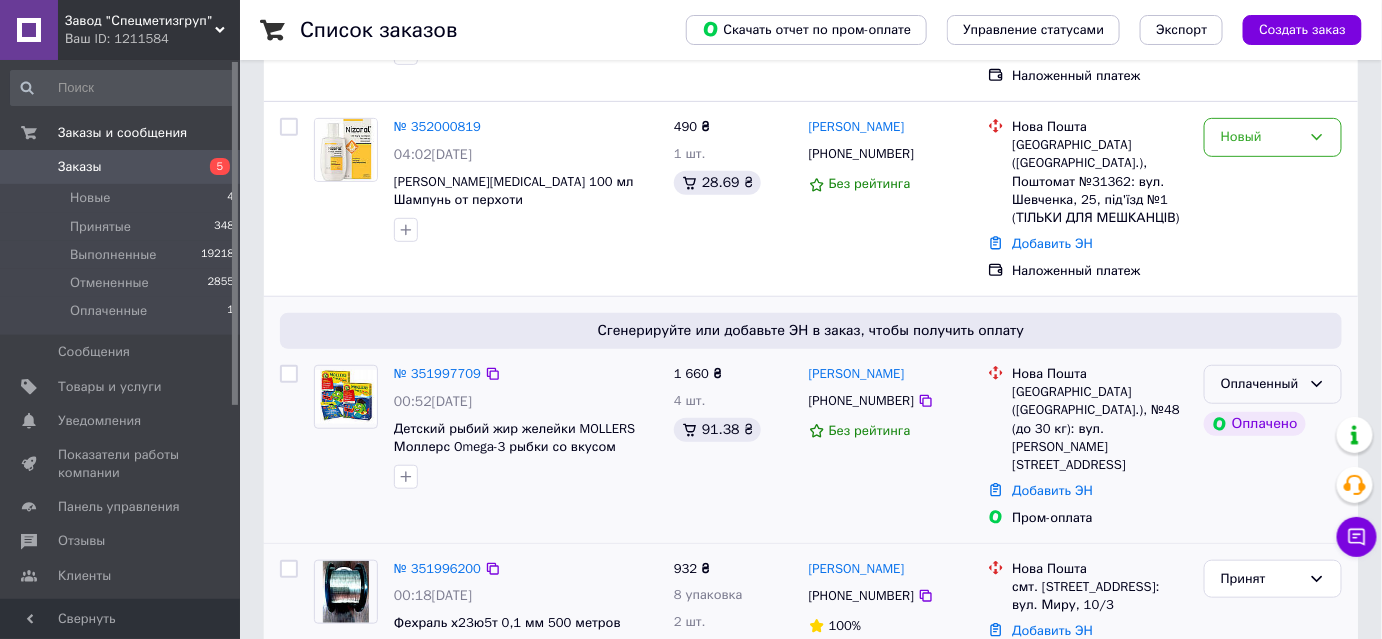 click 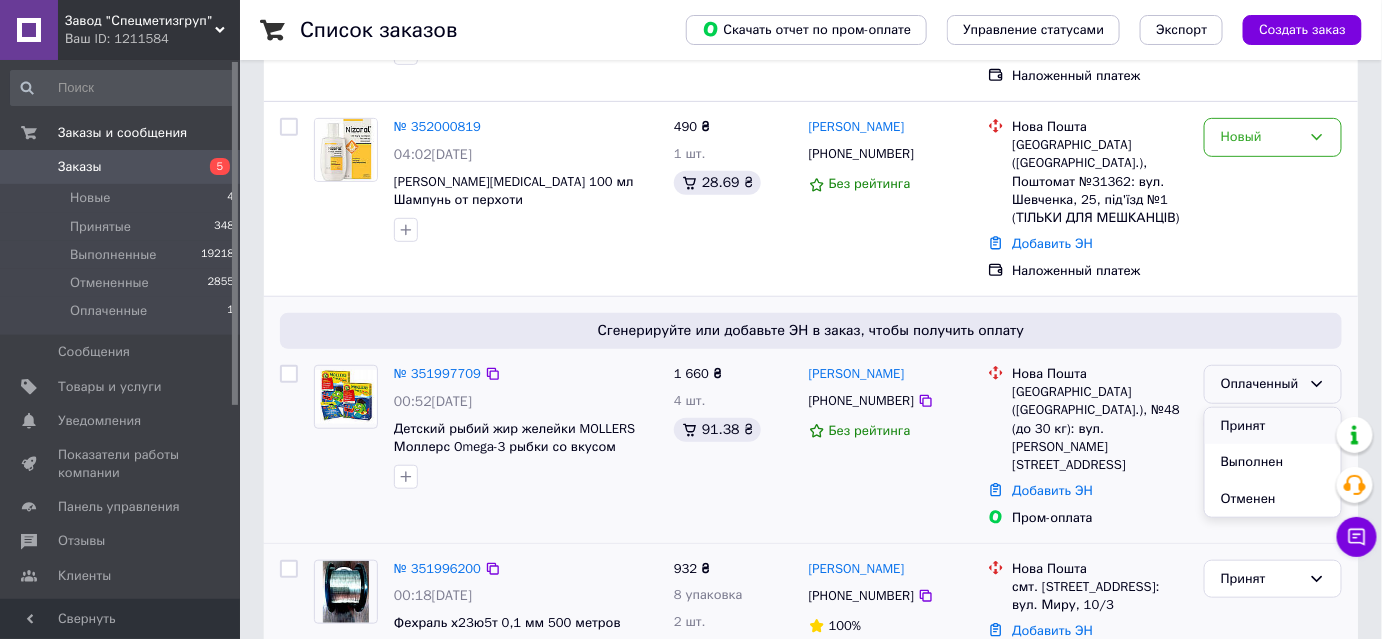 click on "Принят" at bounding box center [1273, 426] 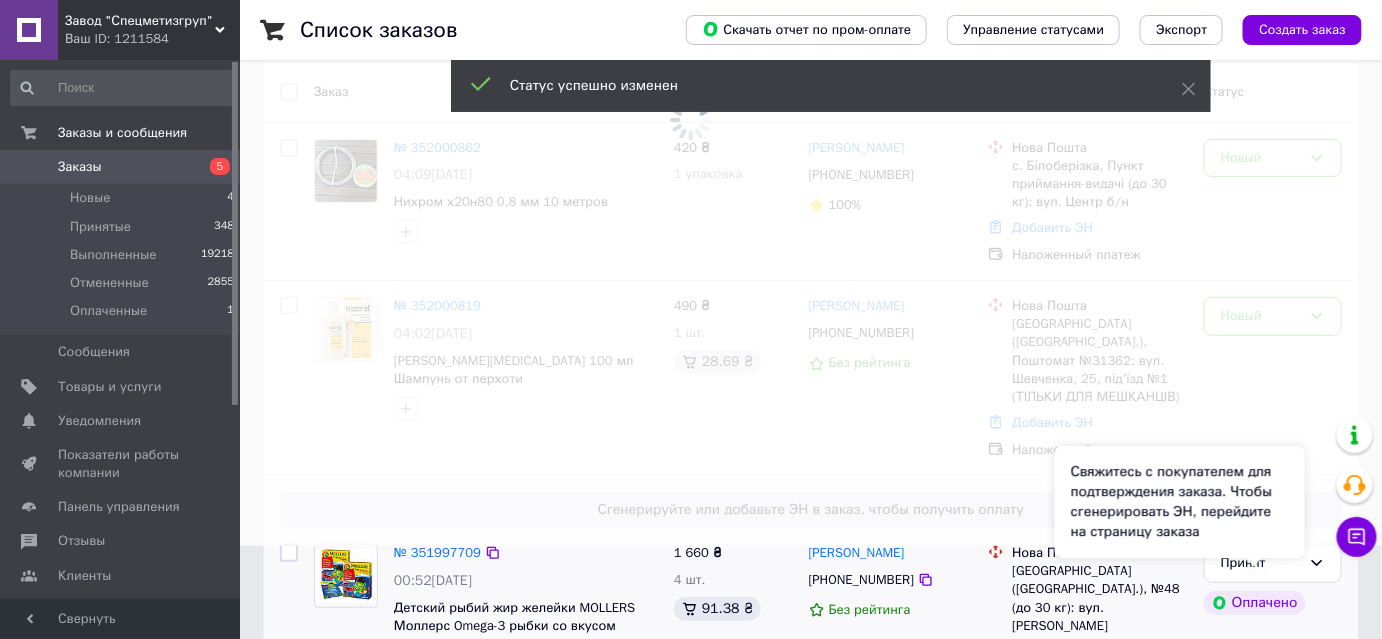 scroll, scrollTop: 0, scrollLeft: 0, axis: both 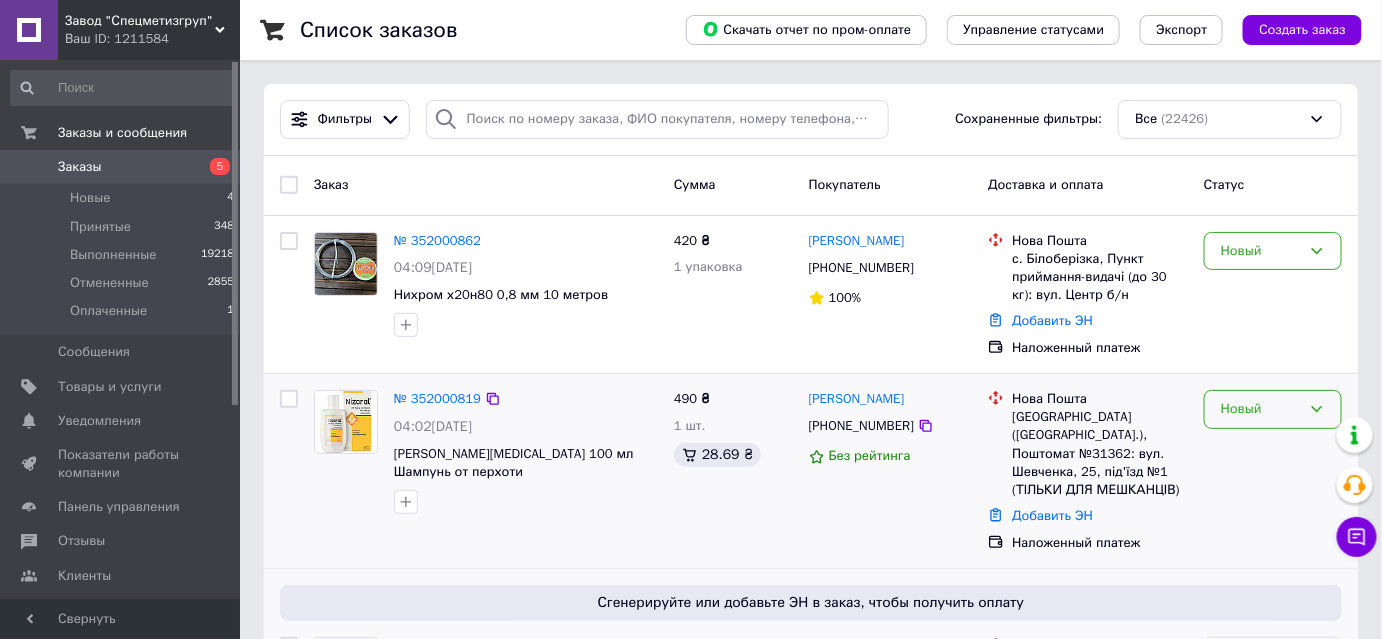 click on "Новый" at bounding box center (1261, 409) 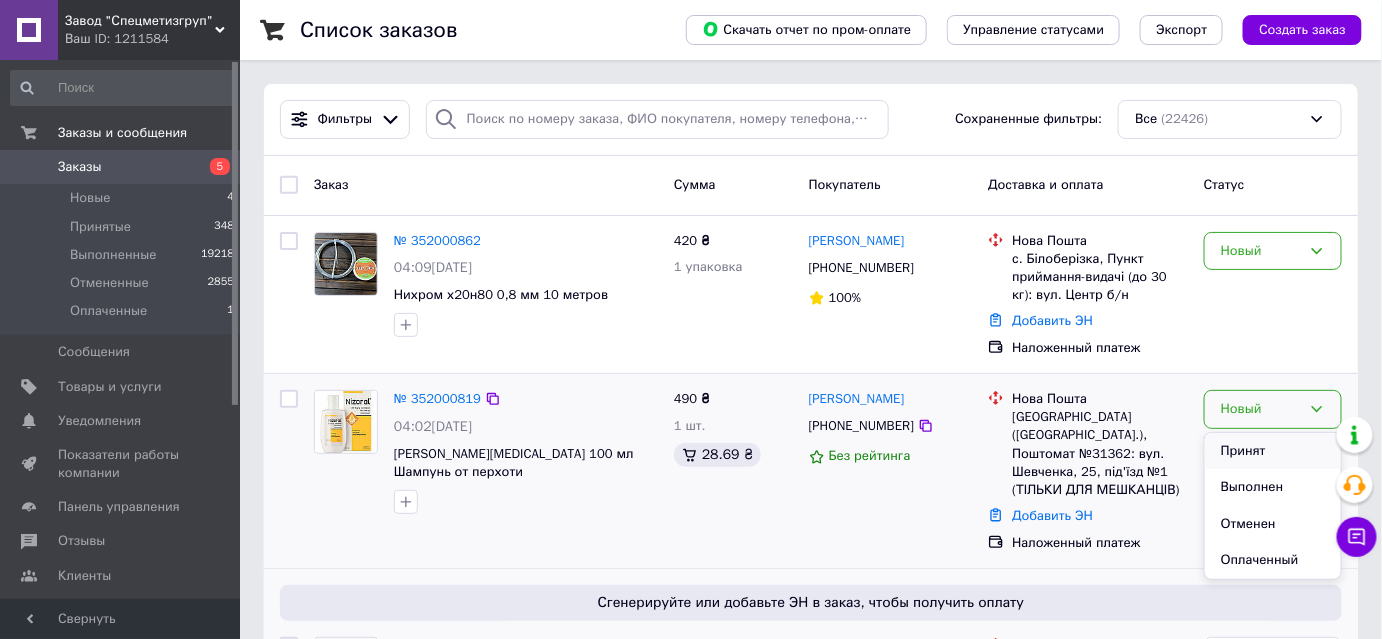 click on "Принят" at bounding box center [1273, 451] 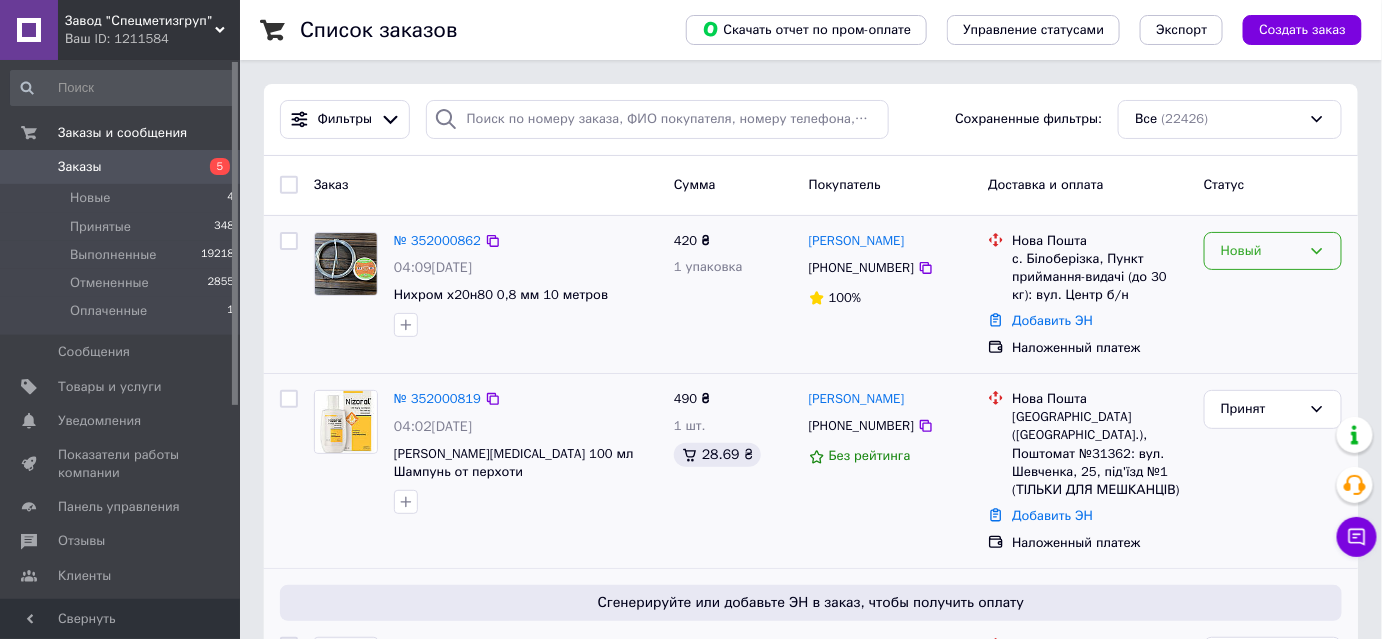 click on "Новый" at bounding box center (1261, 251) 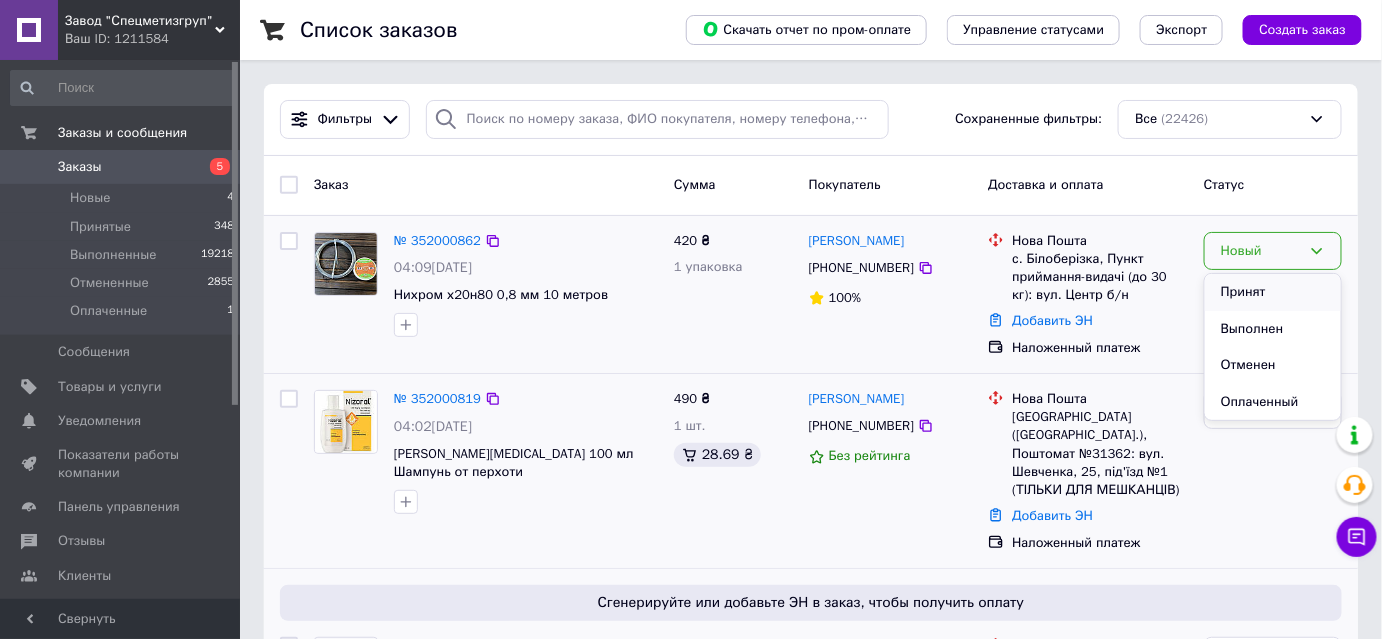 click on "Принят" at bounding box center [1273, 292] 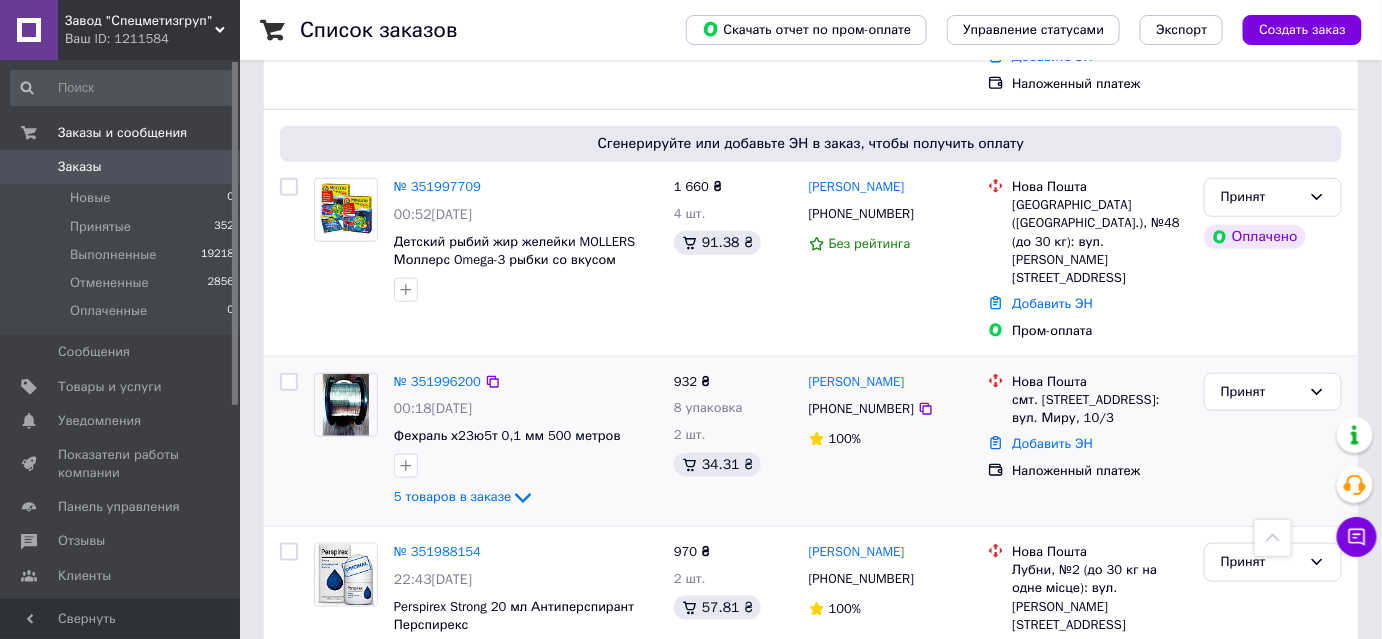 scroll, scrollTop: 636, scrollLeft: 0, axis: vertical 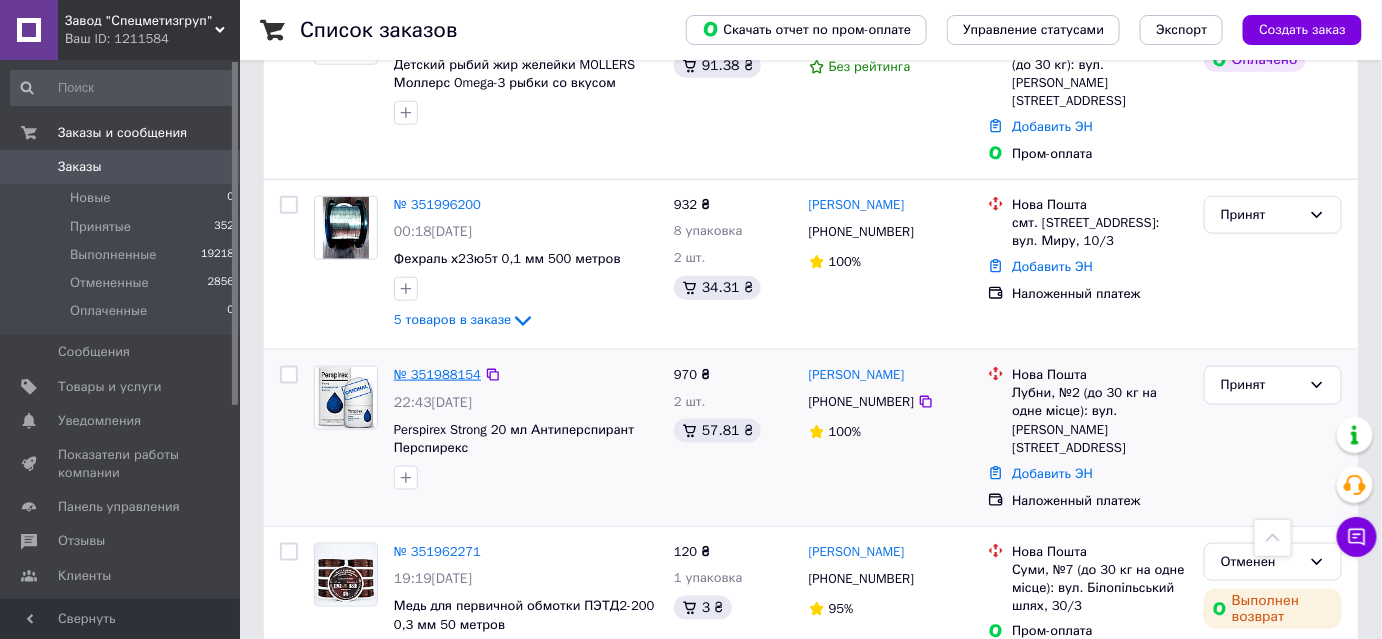 click on "№ 351988154" at bounding box center (437, 374) 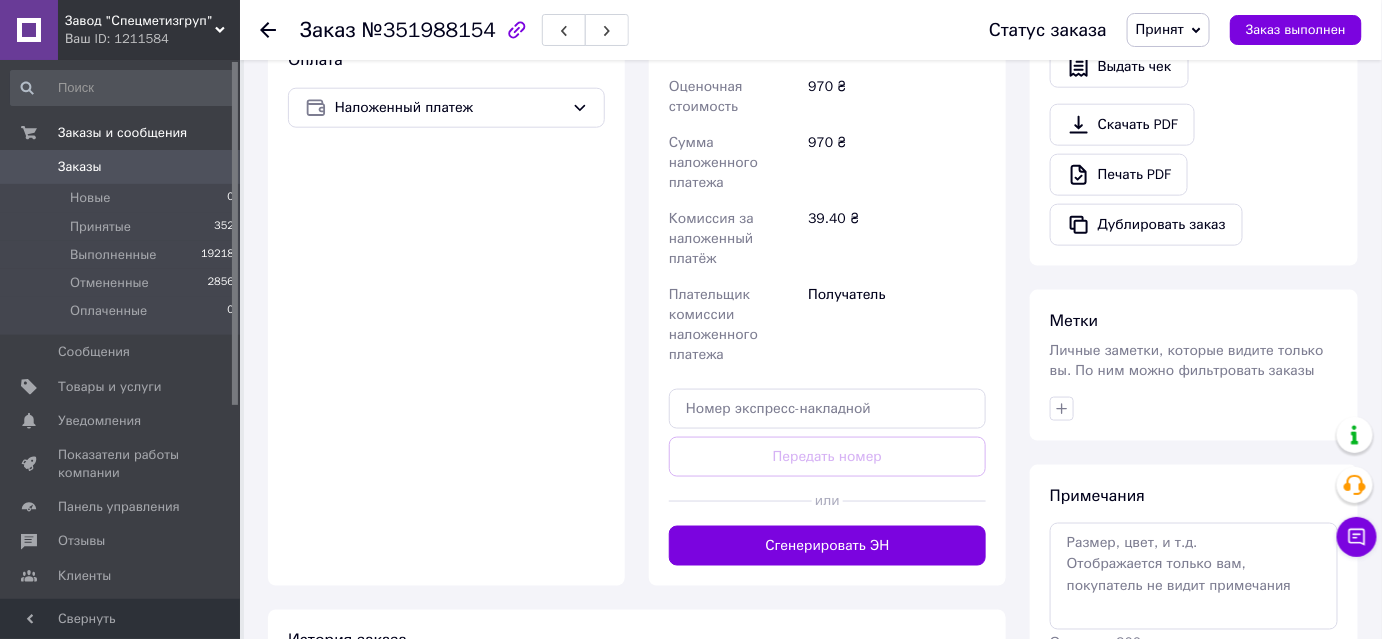 scroll, scrollTop: 727, scrollLeft: 0, axis: vertical 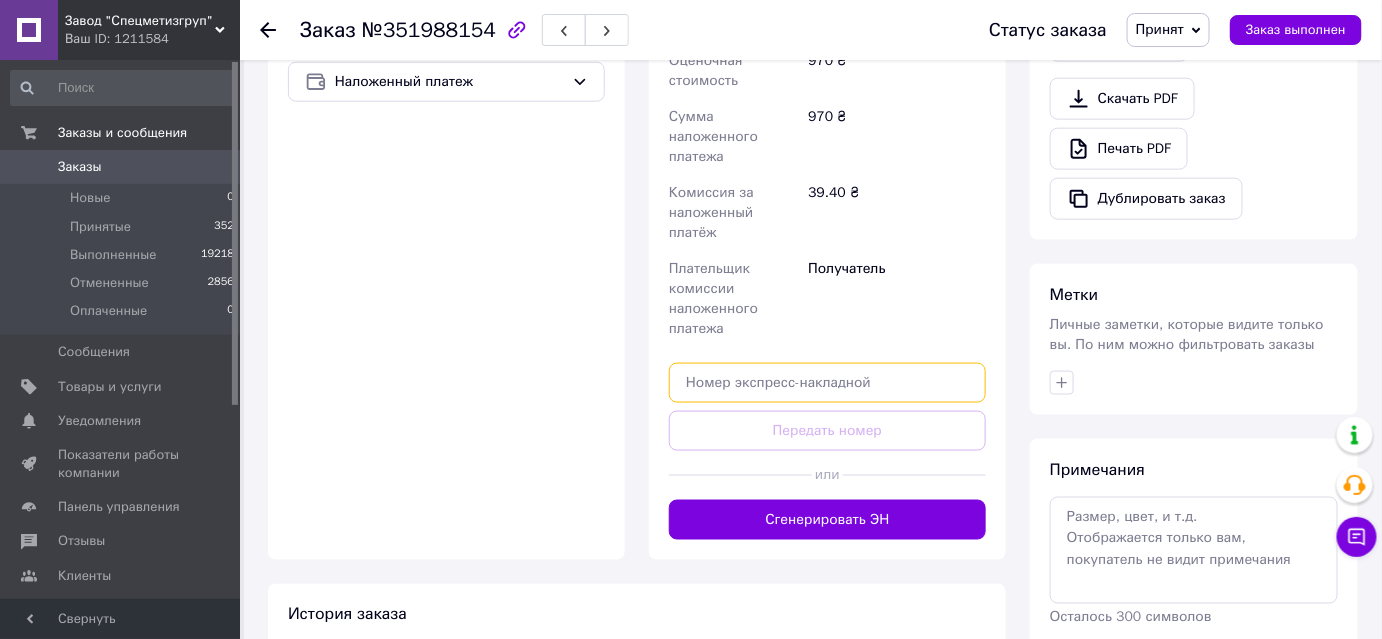 click at bounding box center [827, 383] 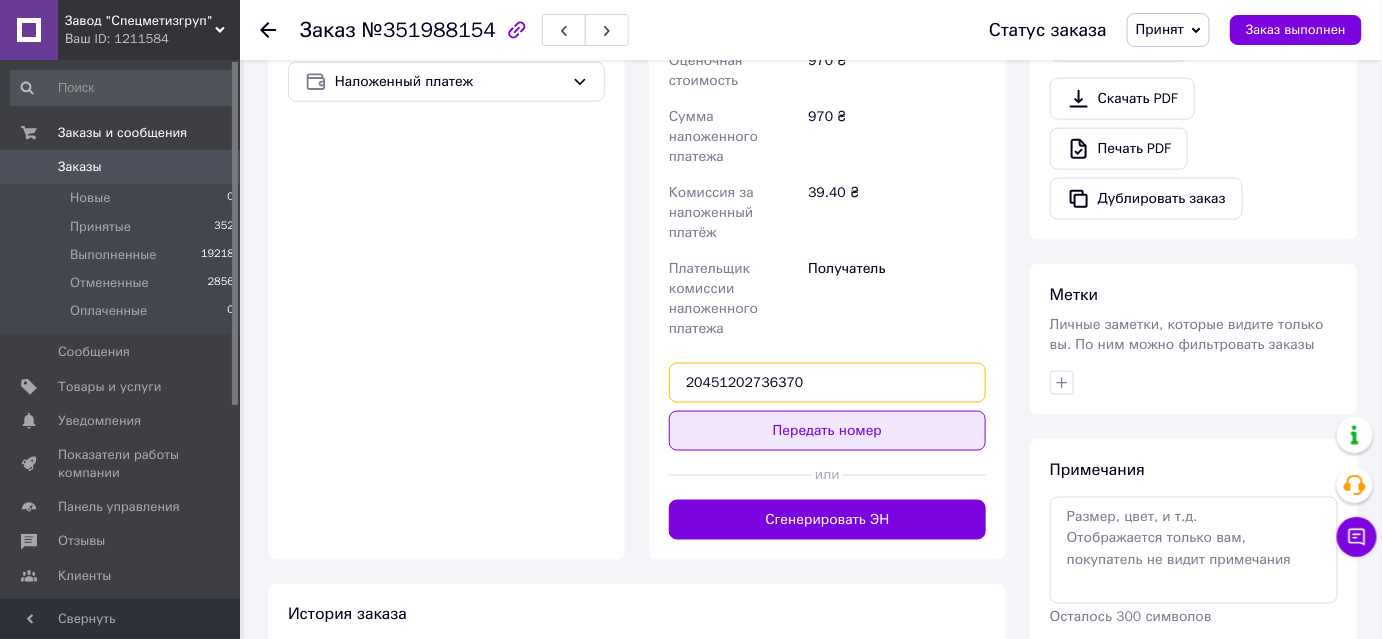 type on "20451202736370" 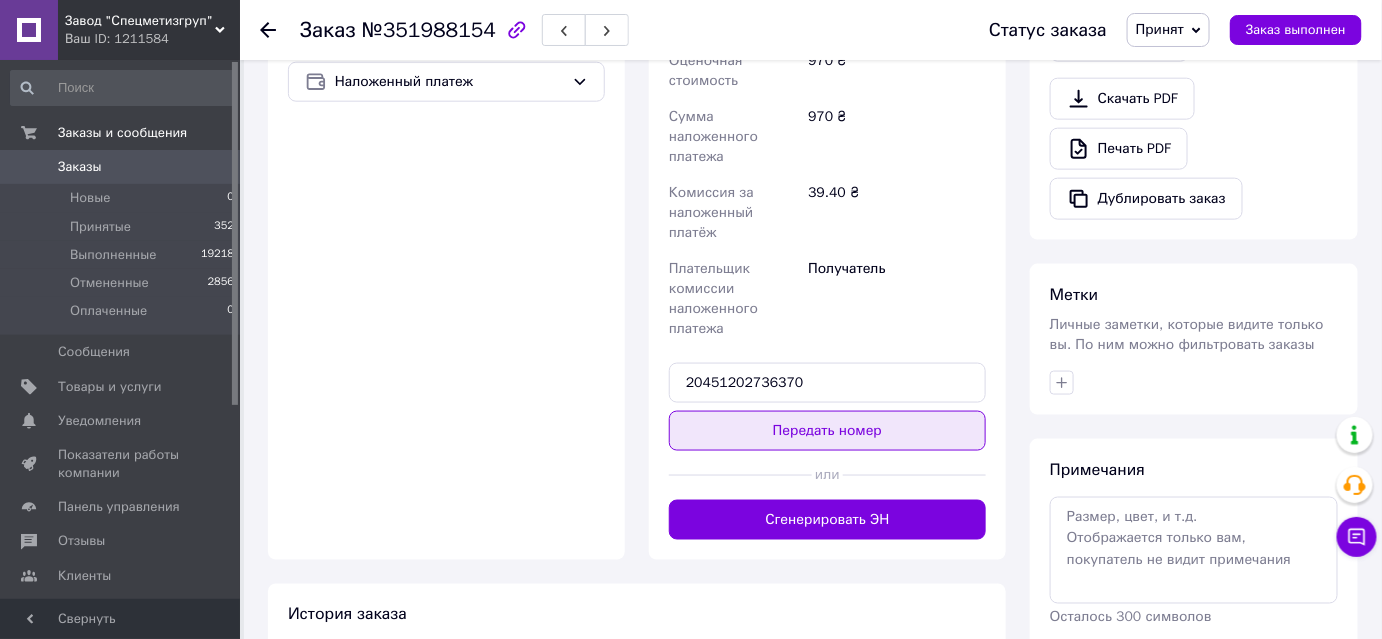 click on "Передать номер" at bounding box center [827, 431] 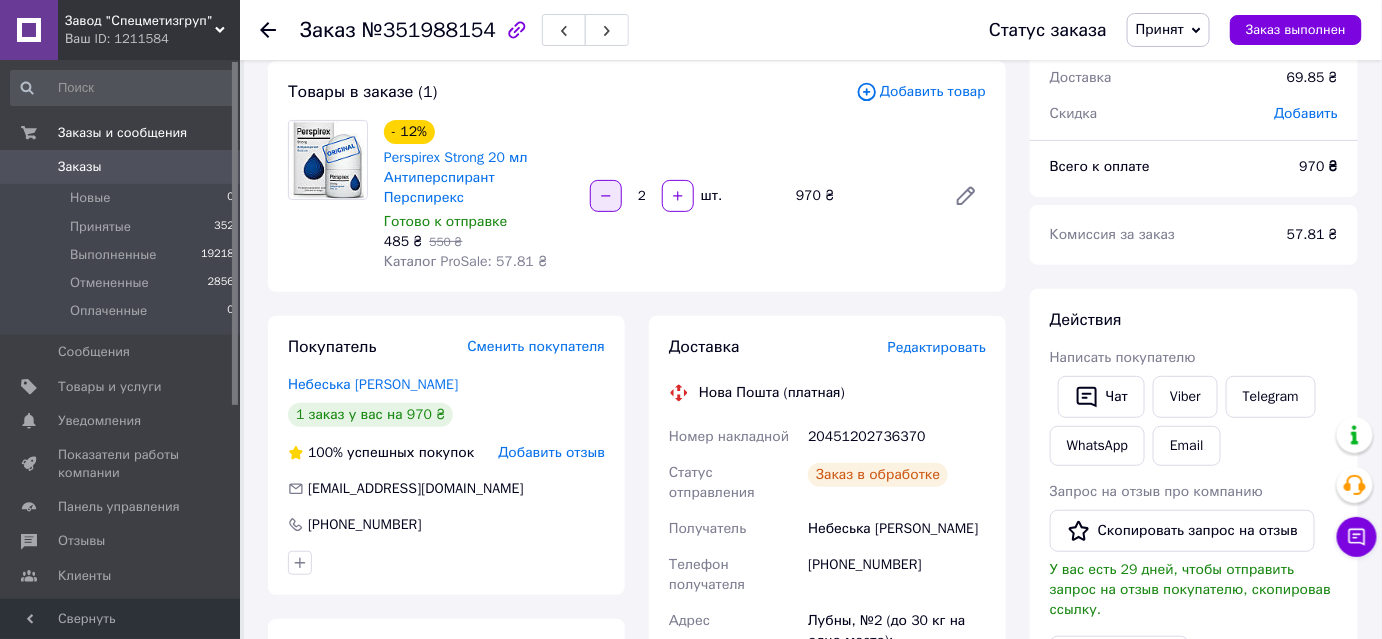 scroll, scrollTop: 0, scrollLeft: 0, axis: both 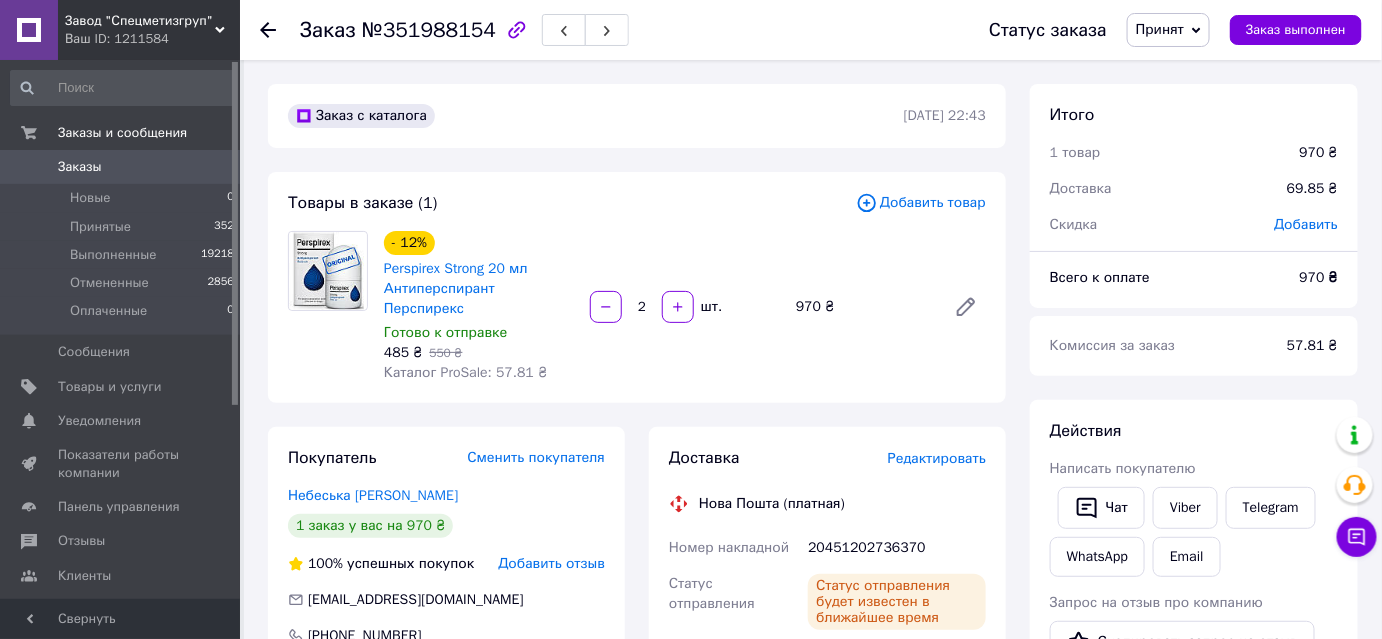 click on "Заказы" at bounding box center [121, 167] 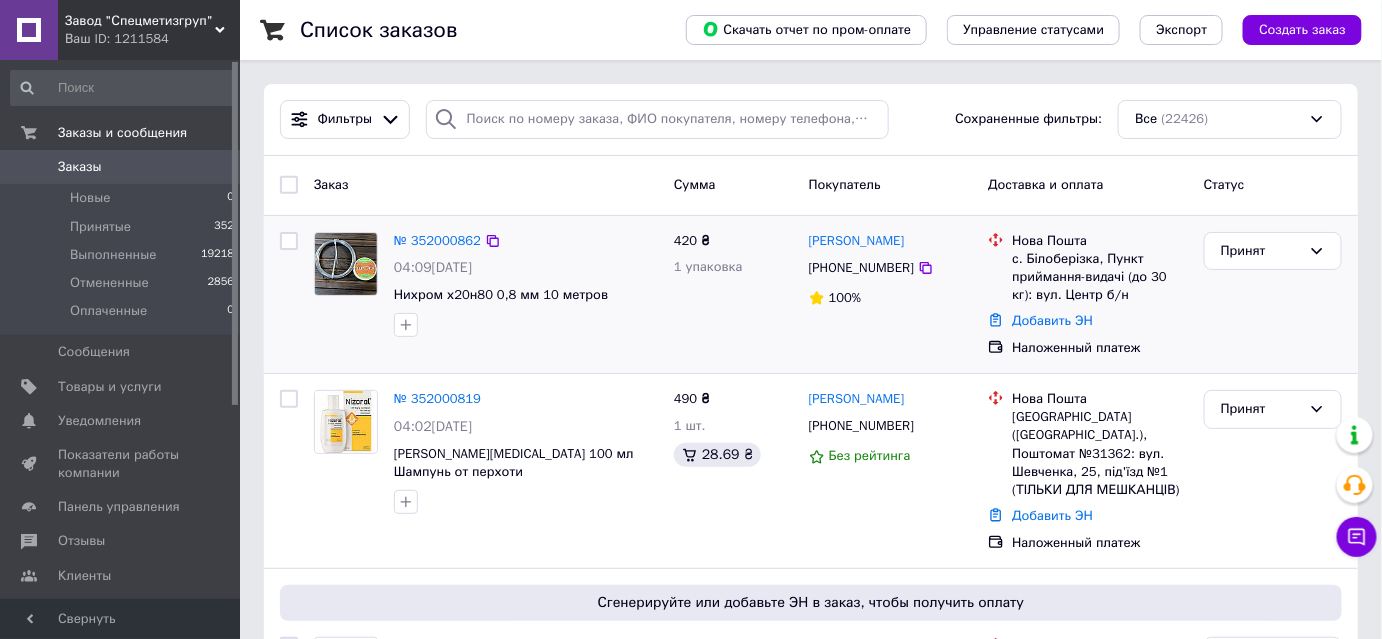 click on "420 ₴ 1 упаковка" at bounding box center [733, 295] 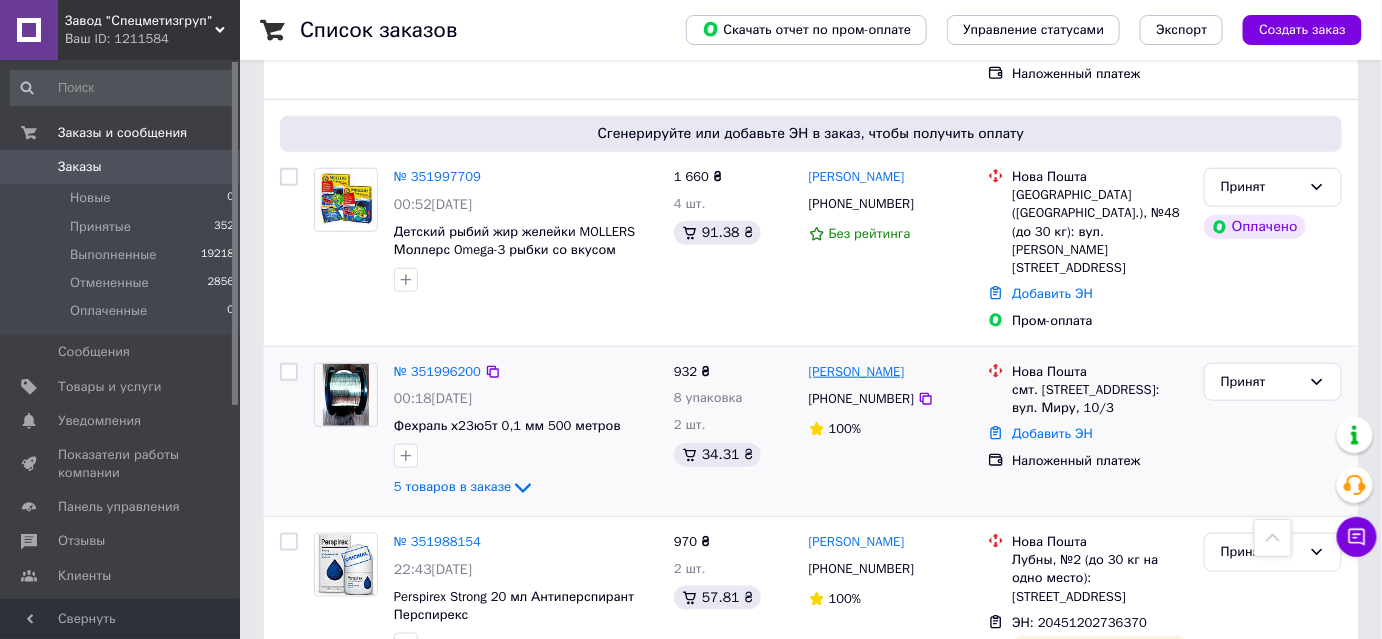 scroll, scrollTop: 454, scrollLeft: 0, axis: vertical 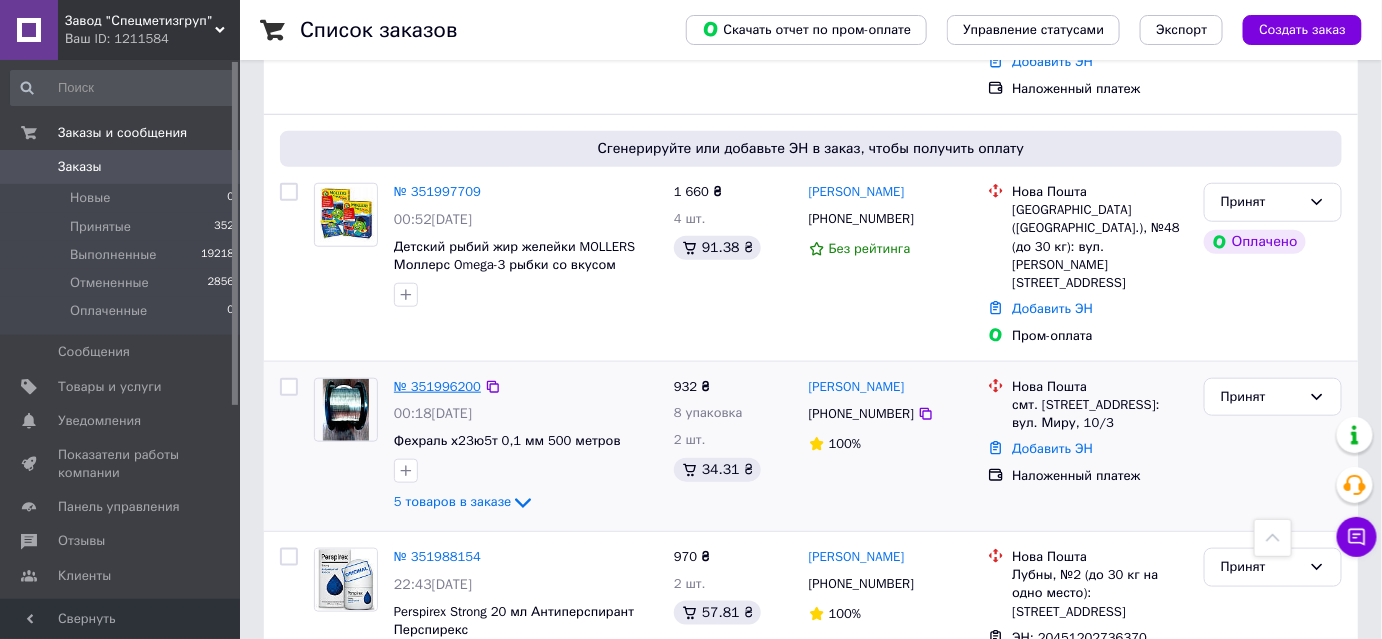 click on "№ 351996200" at bounding box center [437, 386] 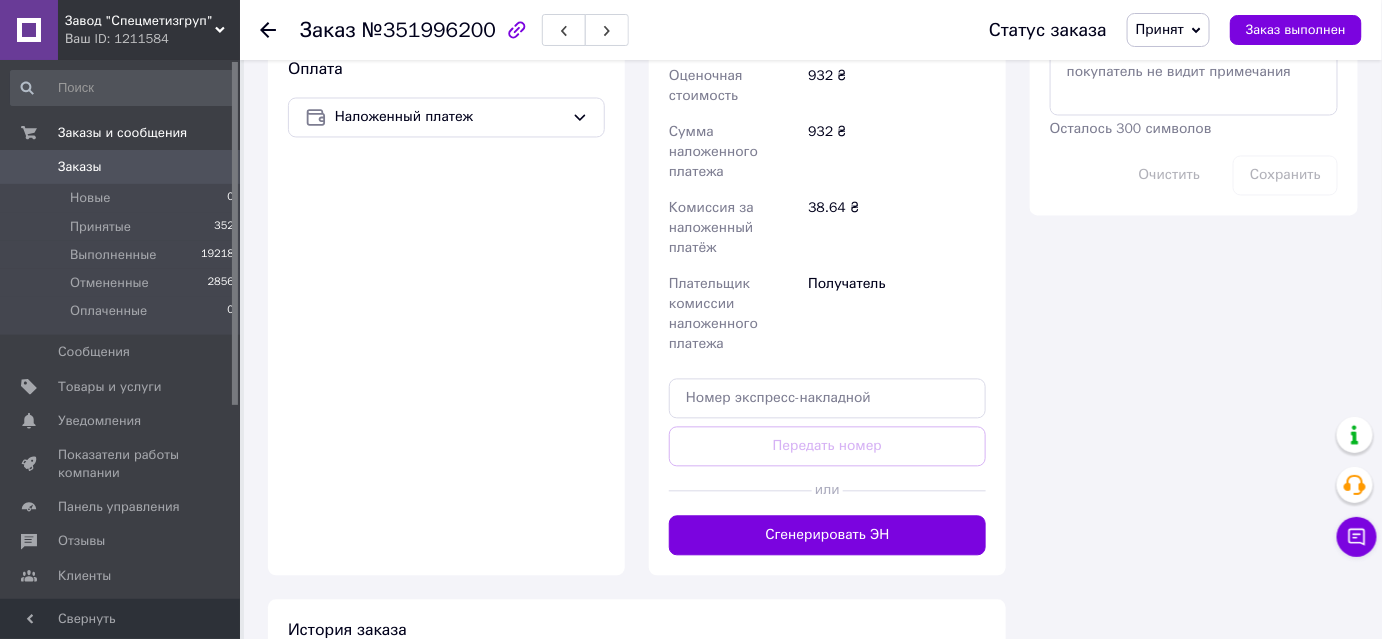 scroll, scrollTop: 1272, scrollLeft: 0, axis: vertical 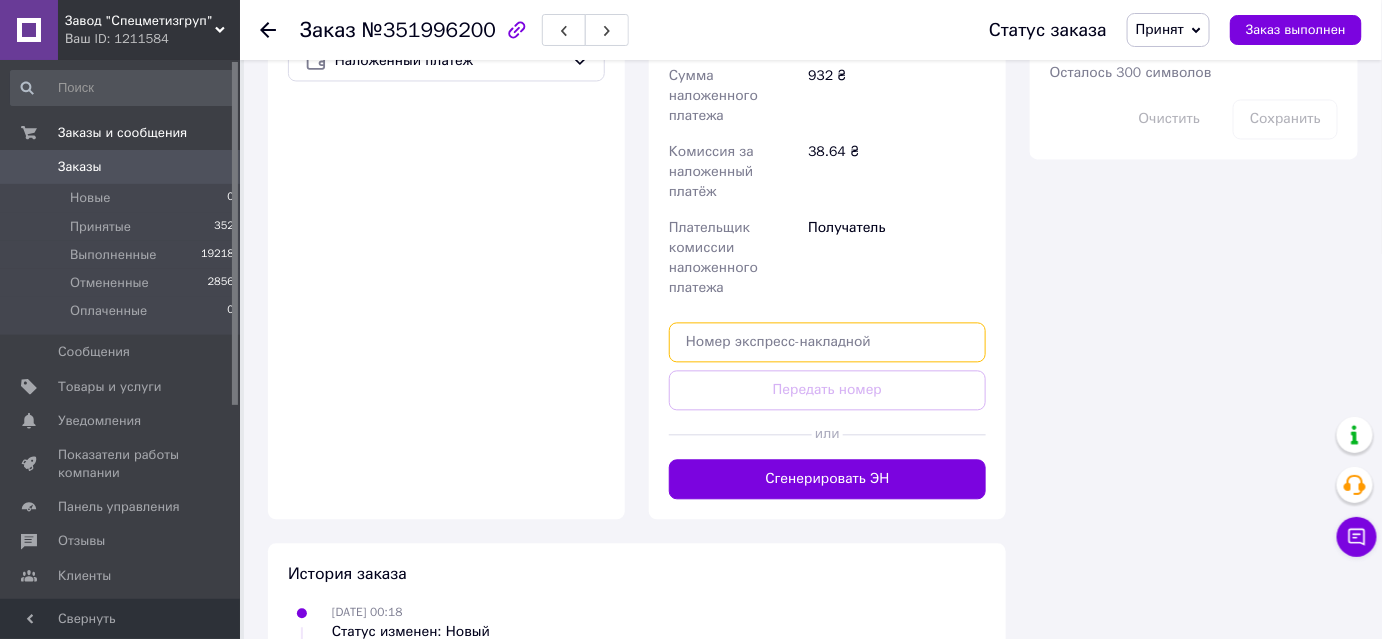 click at bounding box center (827, 342) 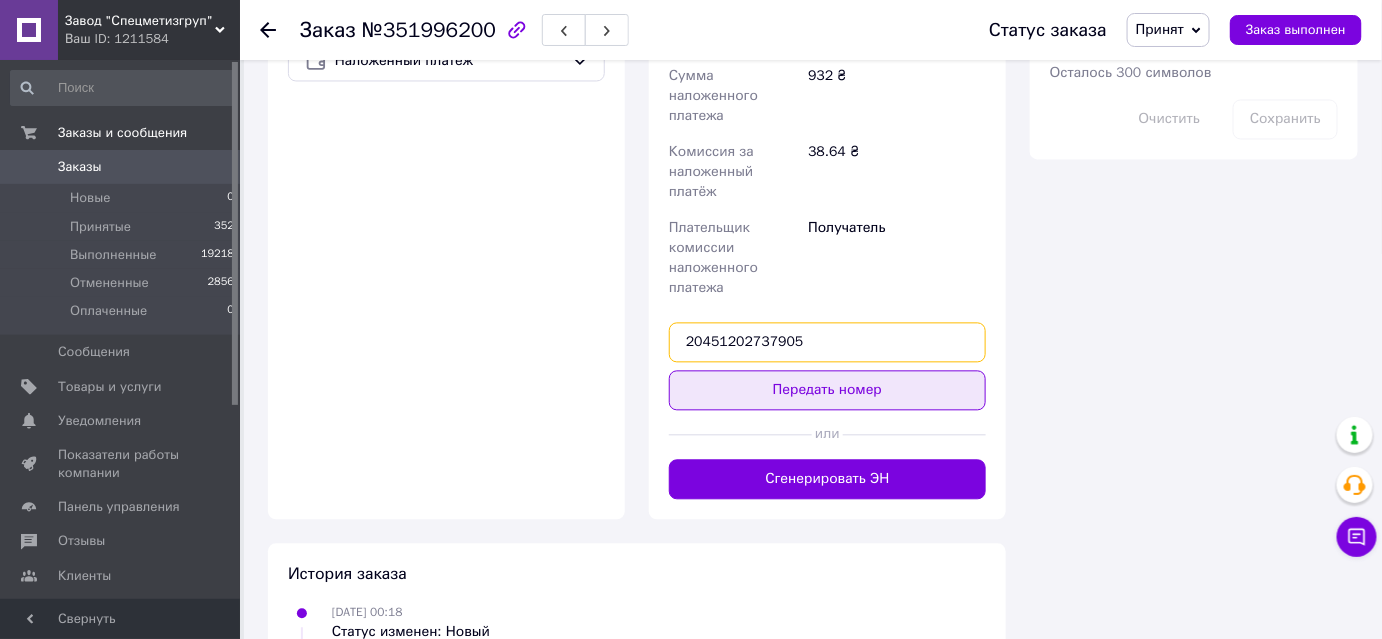 type on "20451202737905" 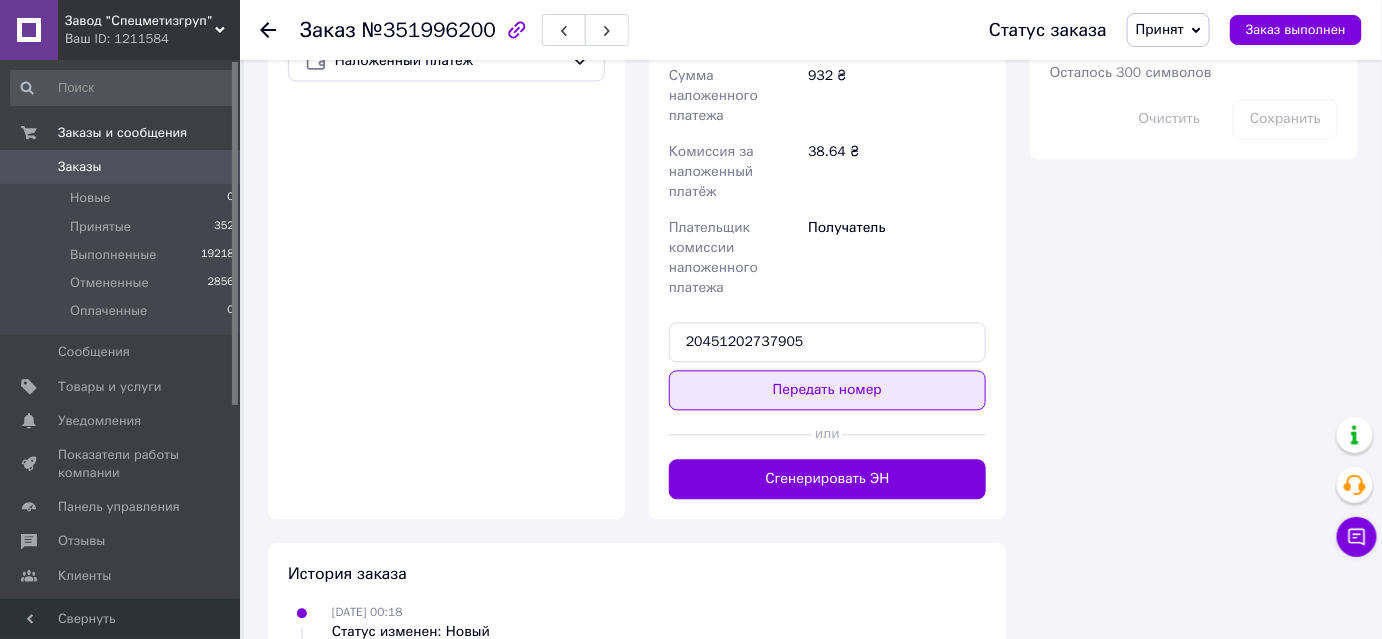 click on "Передать номер" at bounding box center (827, 390) 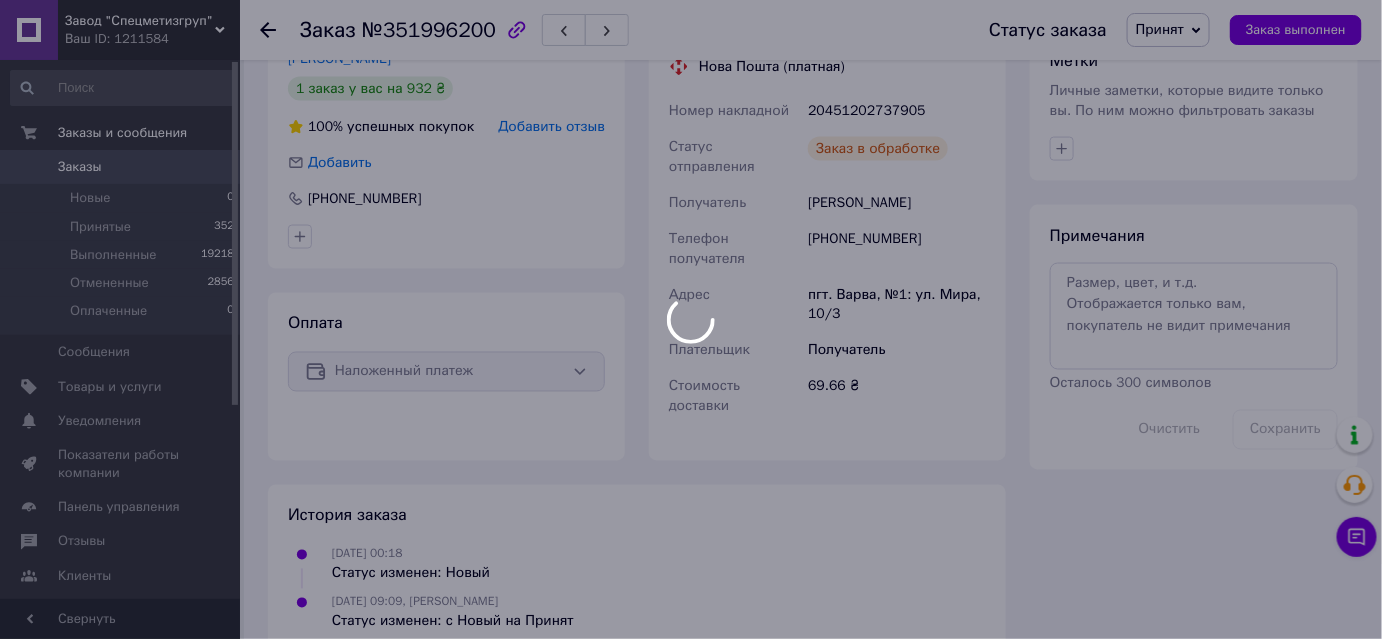 scroll, scrollTop: 1009, scrollLeft: 0, axis: vertical 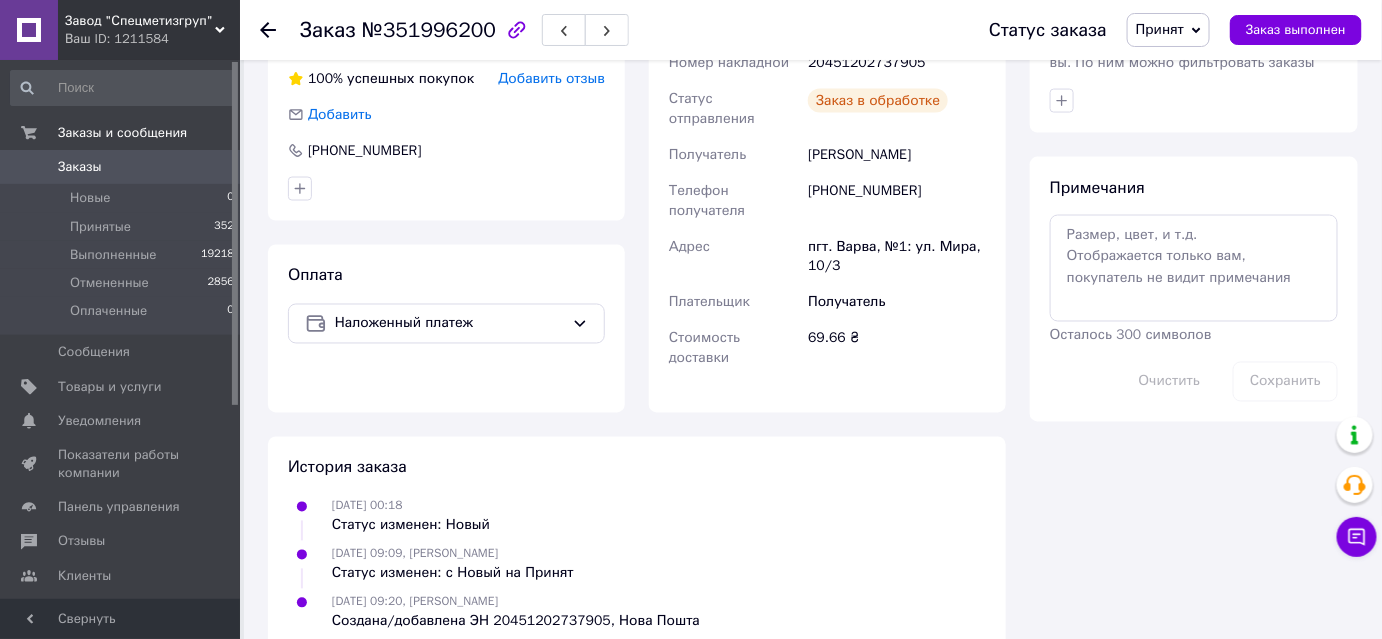 click on "Заказы" at bounding box center [121, 167] 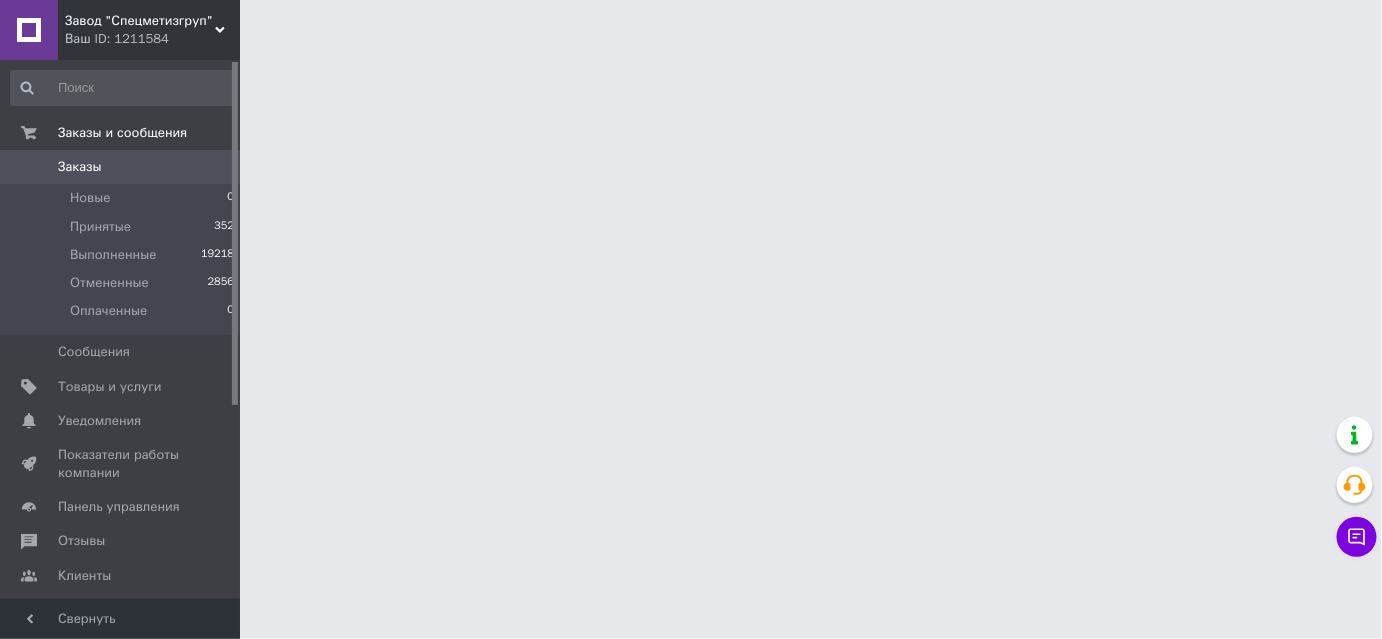 scroll, scrollTop: 0, scrollLeft: 0, axis: both 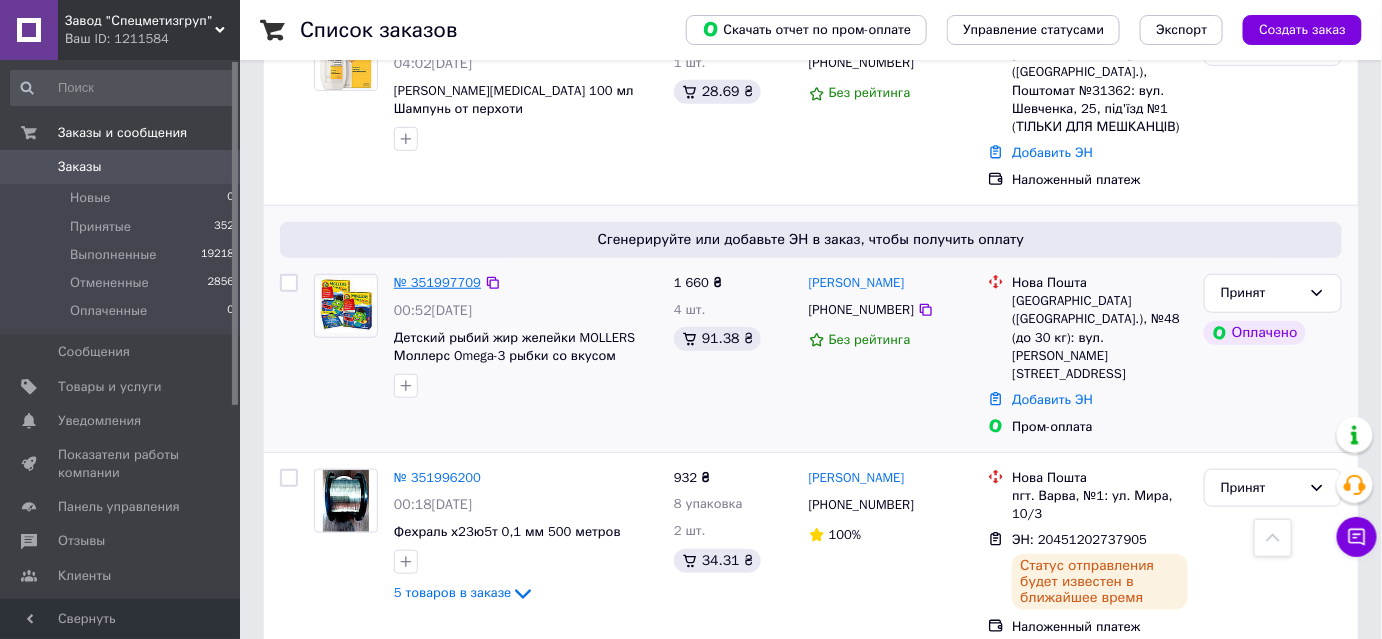 click on "№ 351997709" at bounding box center (437, 282) 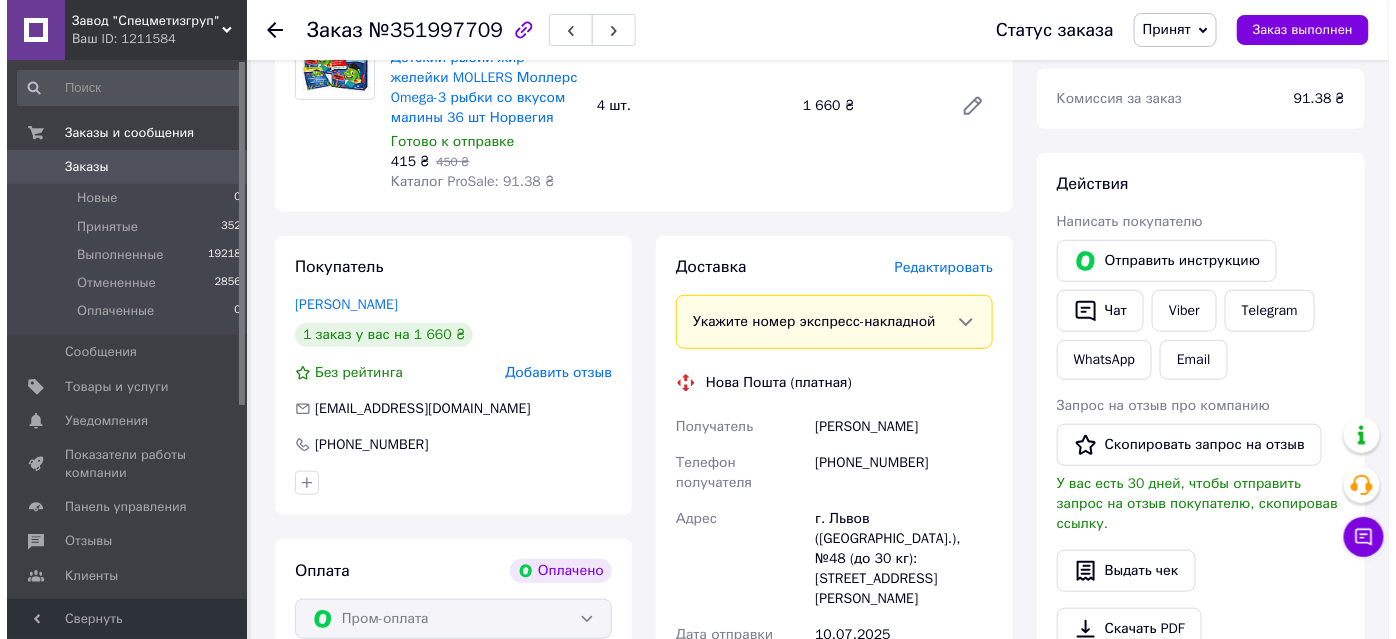 scroll, scrollTop: 272, scrollLeft: 0, axis: vertical 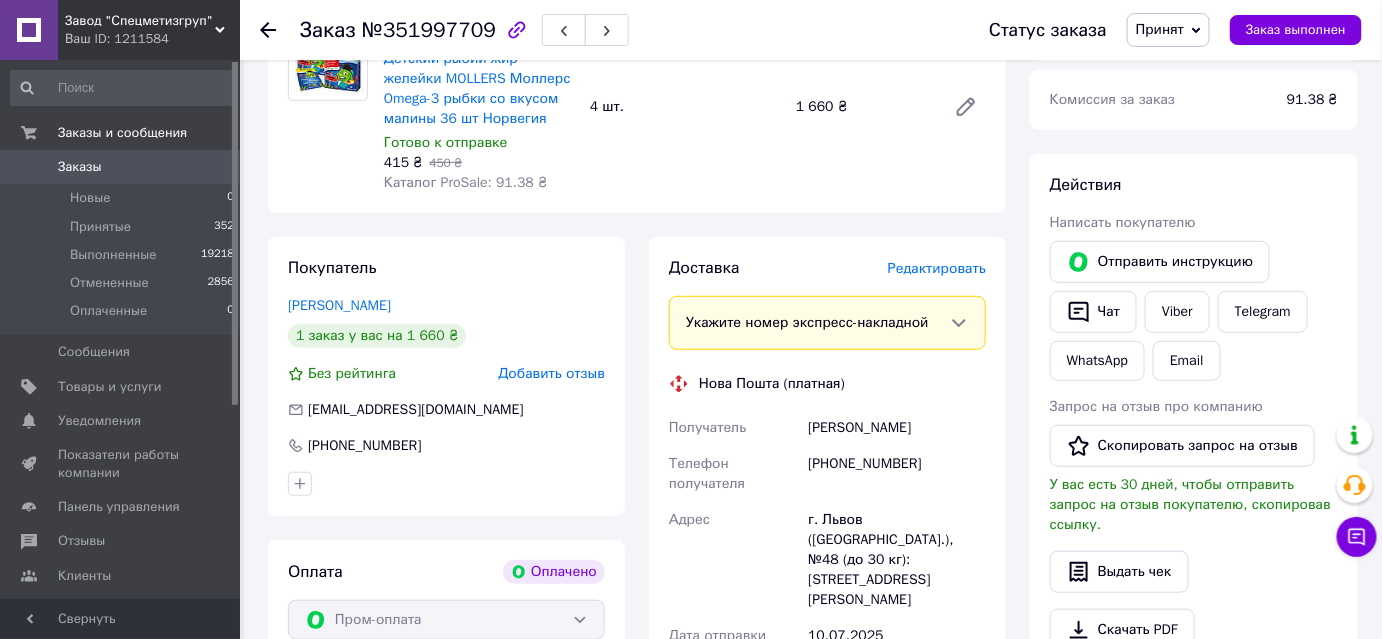 click on "Редактировать" at bounding box center [937, 268] 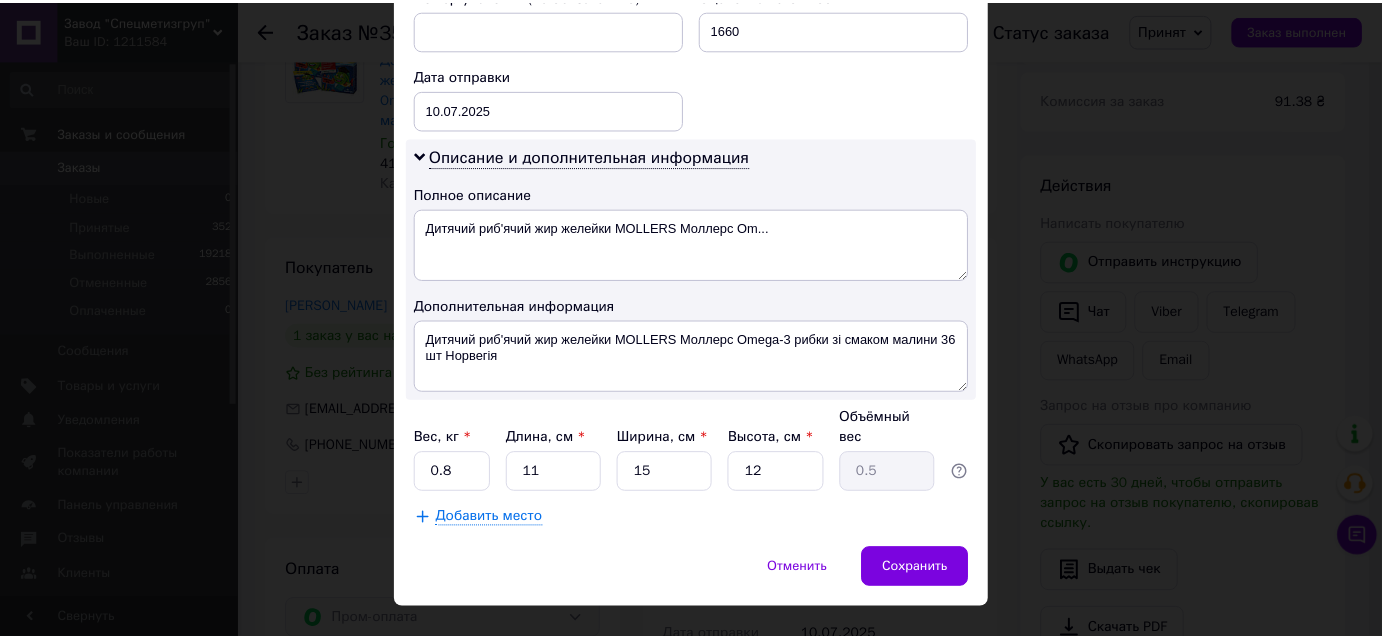 scroll, scrollTop: 904, scrollLeft: 0, axis: vertical 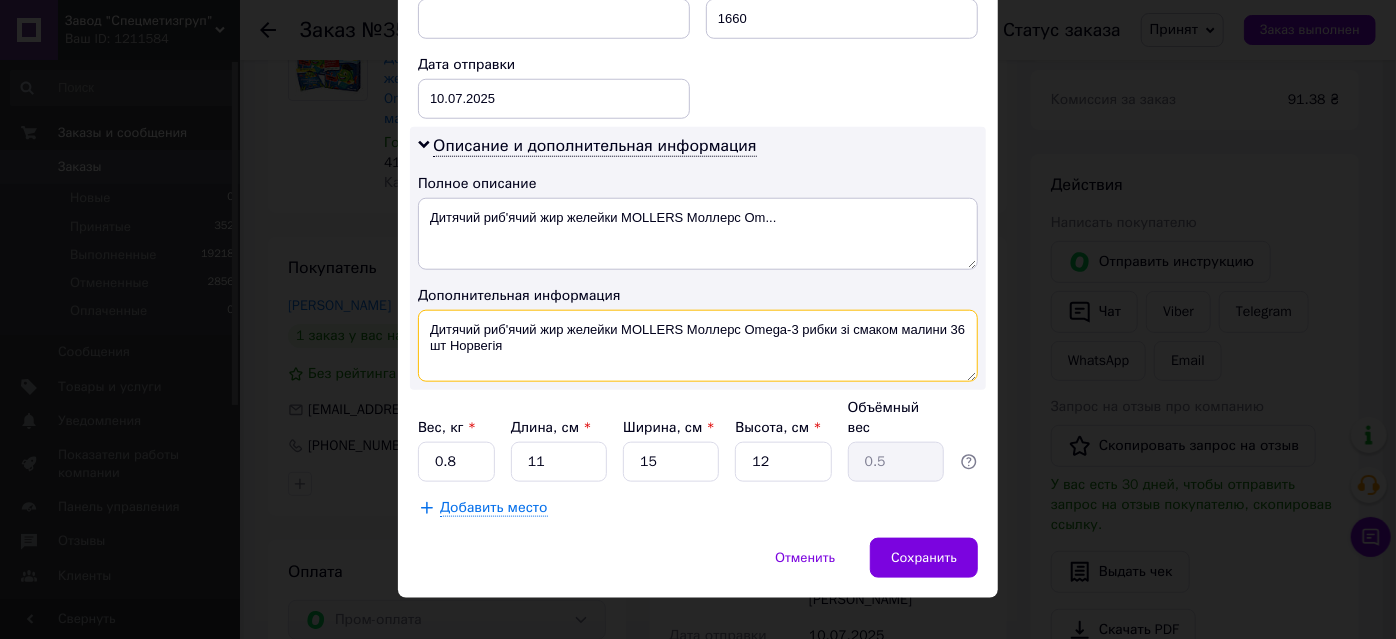 click on "Дитячий риб'ячий жир желейки MOLLERS Моллерс Omega-3 рибки зі смаком малини 36 шт Норвегія" at bounding box center [698, 346] 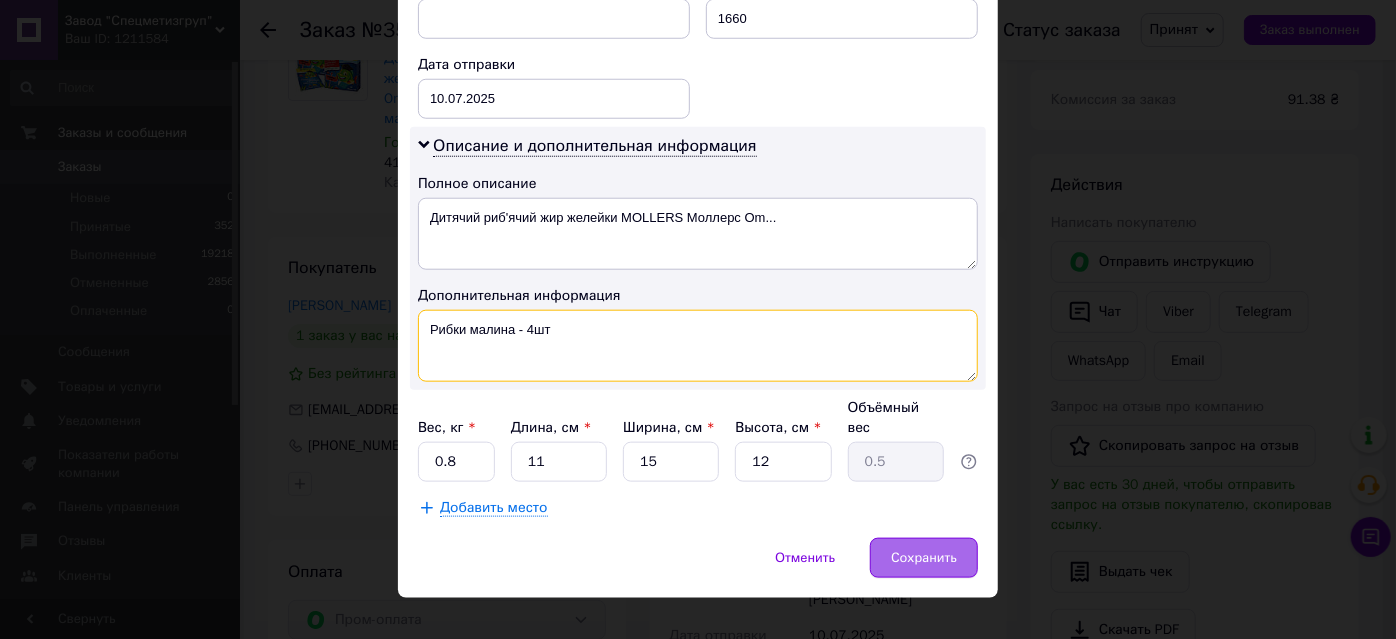 type on "Рибки малина - 4шт" 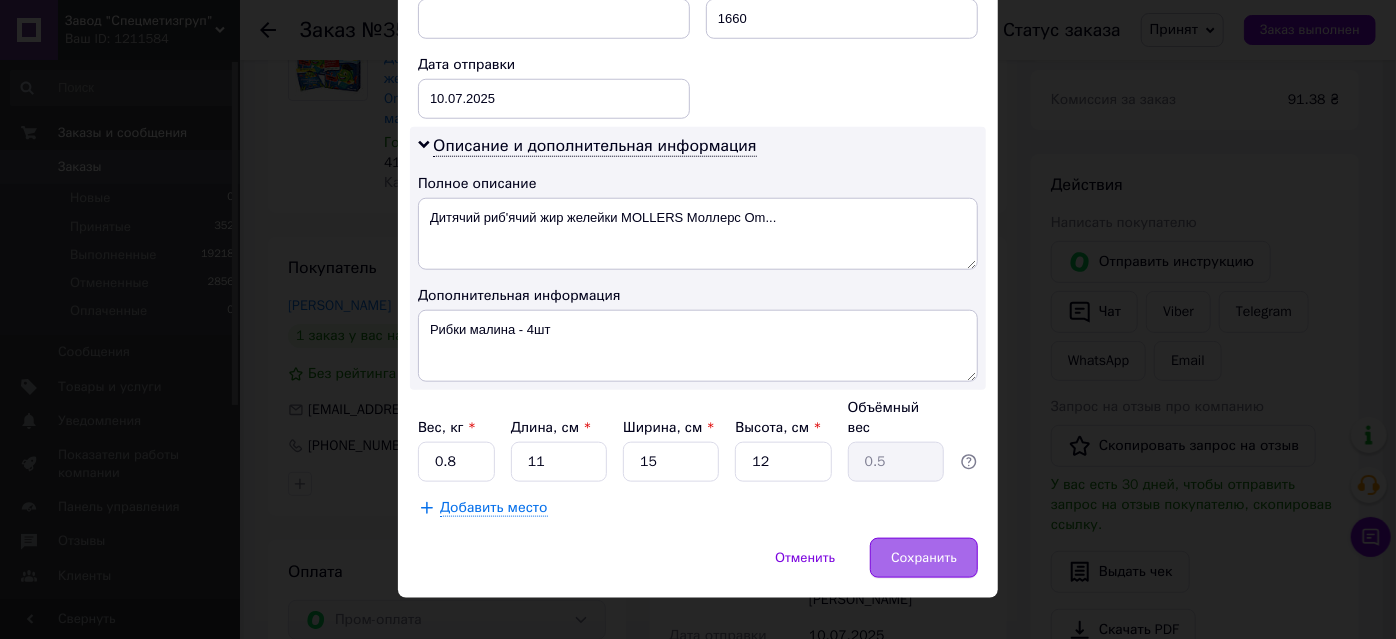 click on "Сохранить" at bounding box center (924, 558) 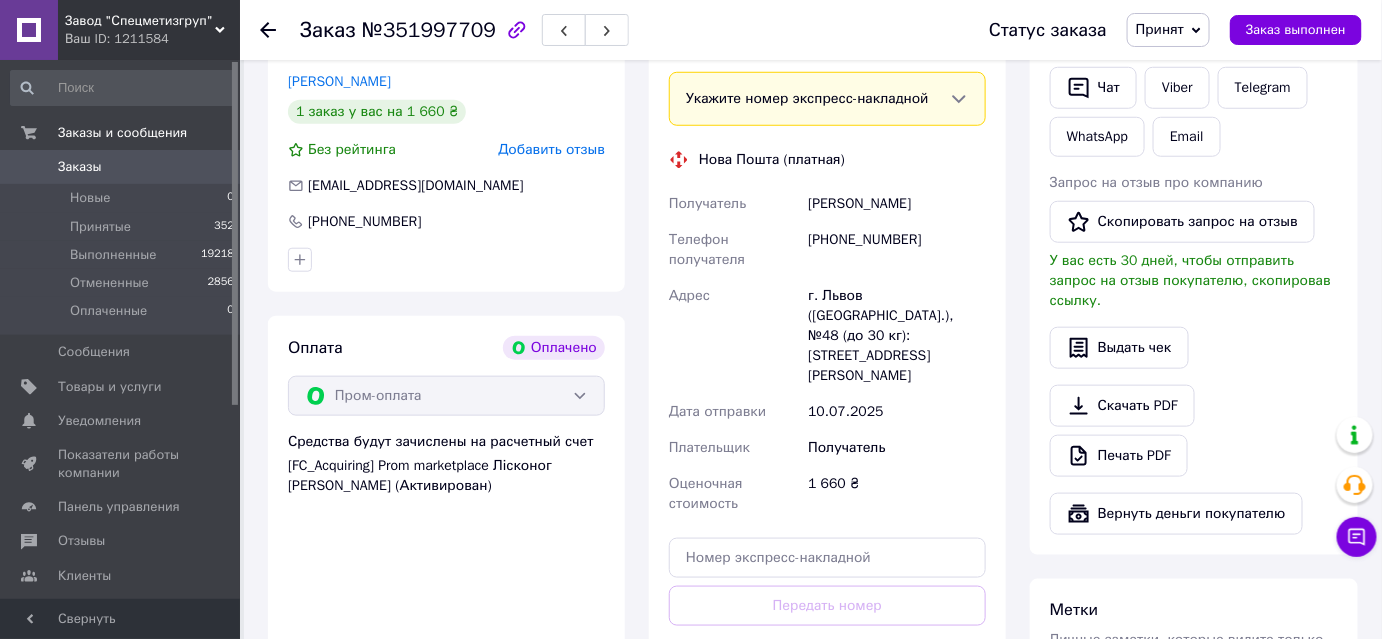 scroll, scrollTop: 818, scrollLeft: 0, axis: vertical 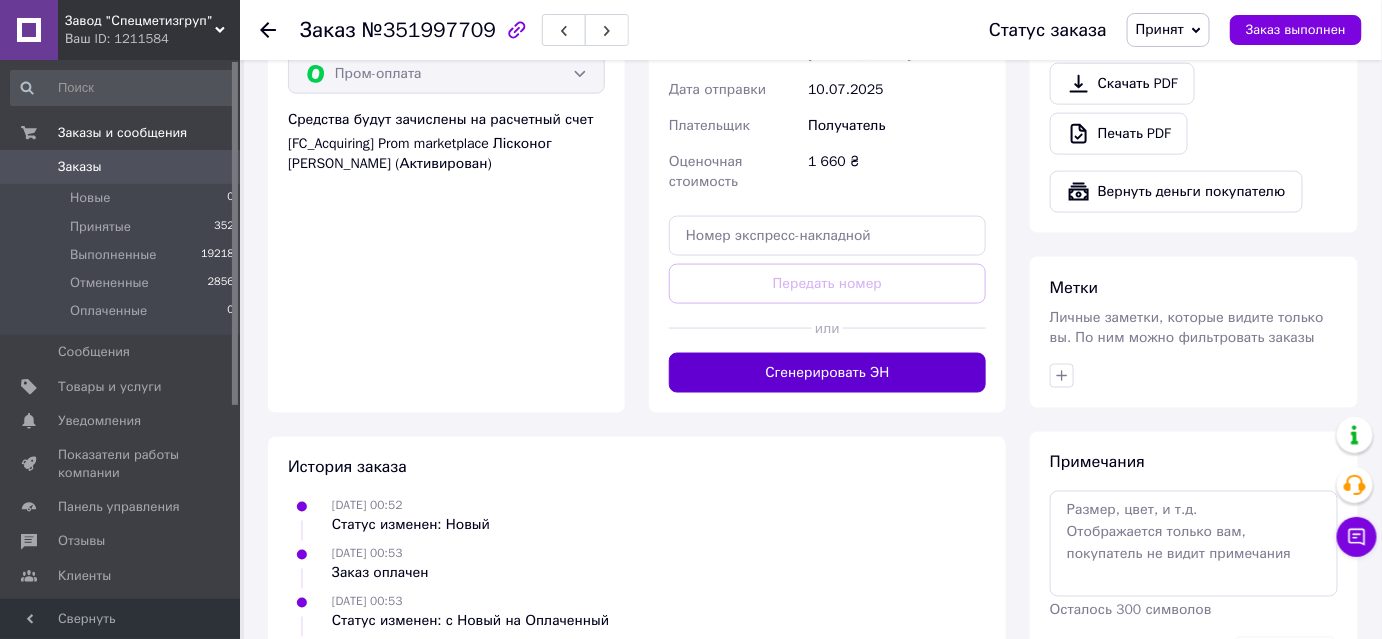 click on "Сгенерировать ЭН" at bounding box center [827, 373] 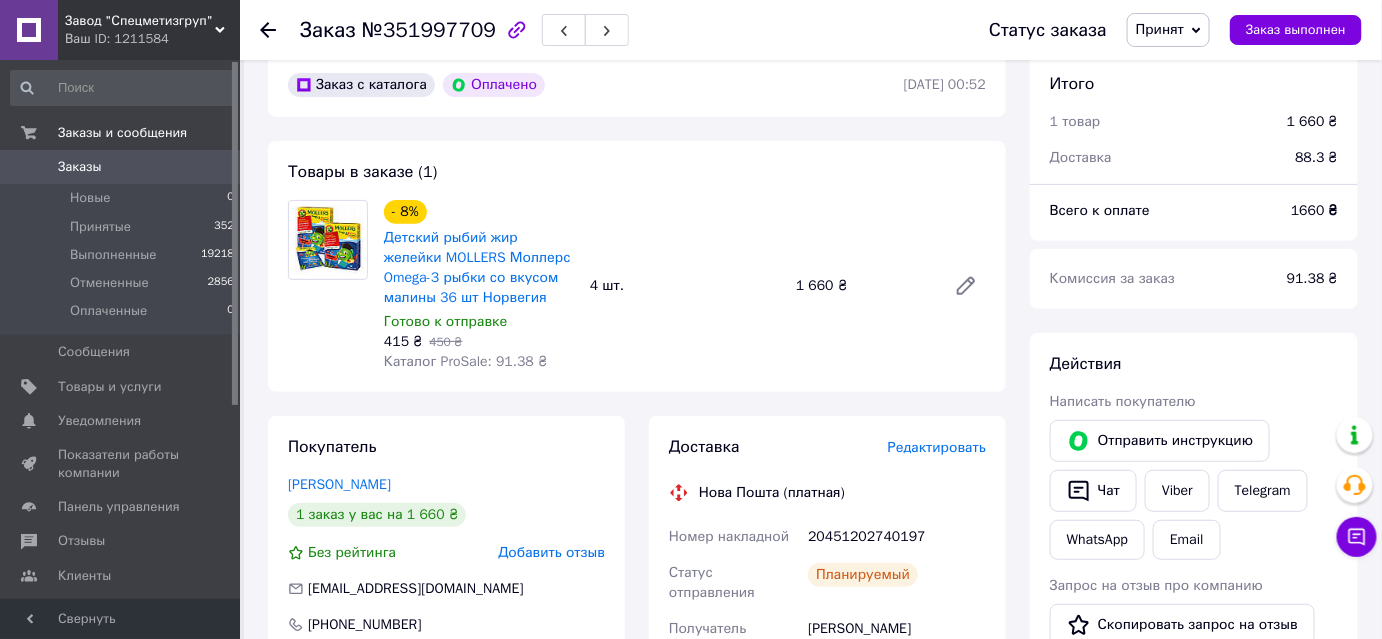 scroll, scrollTop: 0, scrollLeft: 0, axis: both 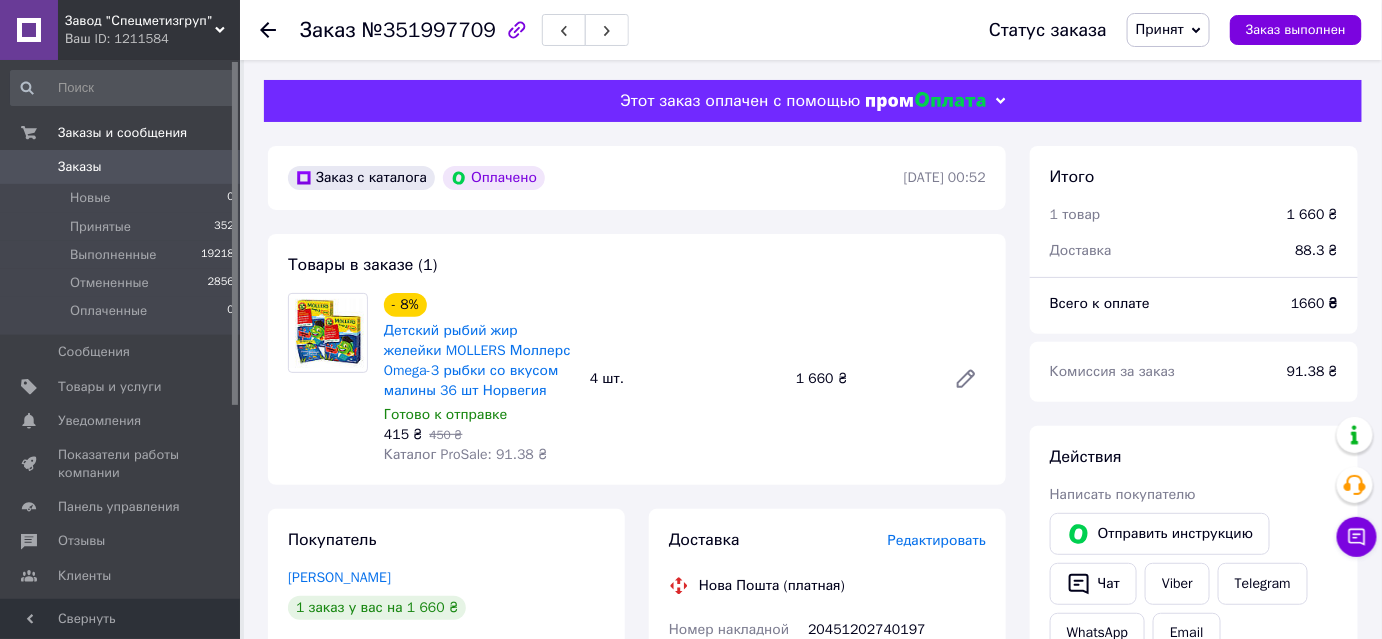 click on "Заказы" at bounding box center (121, 167) 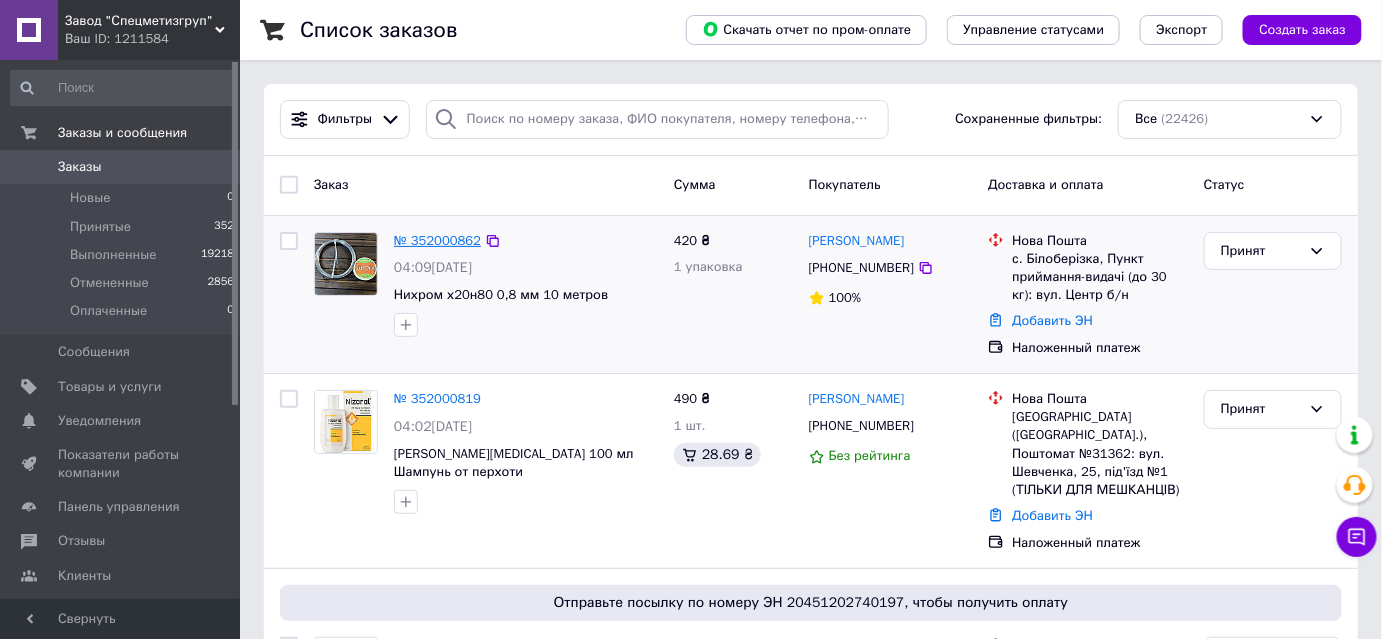 click on "№ 352000862" at bounding box center (437, 240) 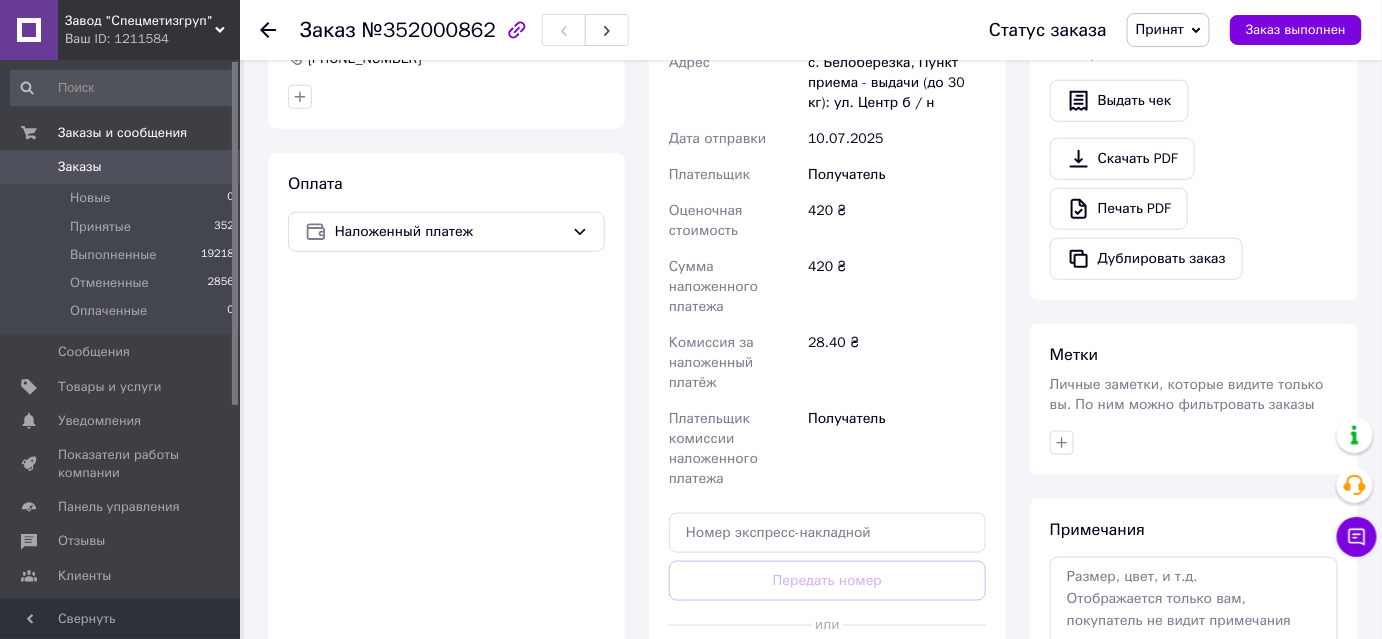 scroll, scrollTop: 636, scrollLeft: 0, axis: vertical 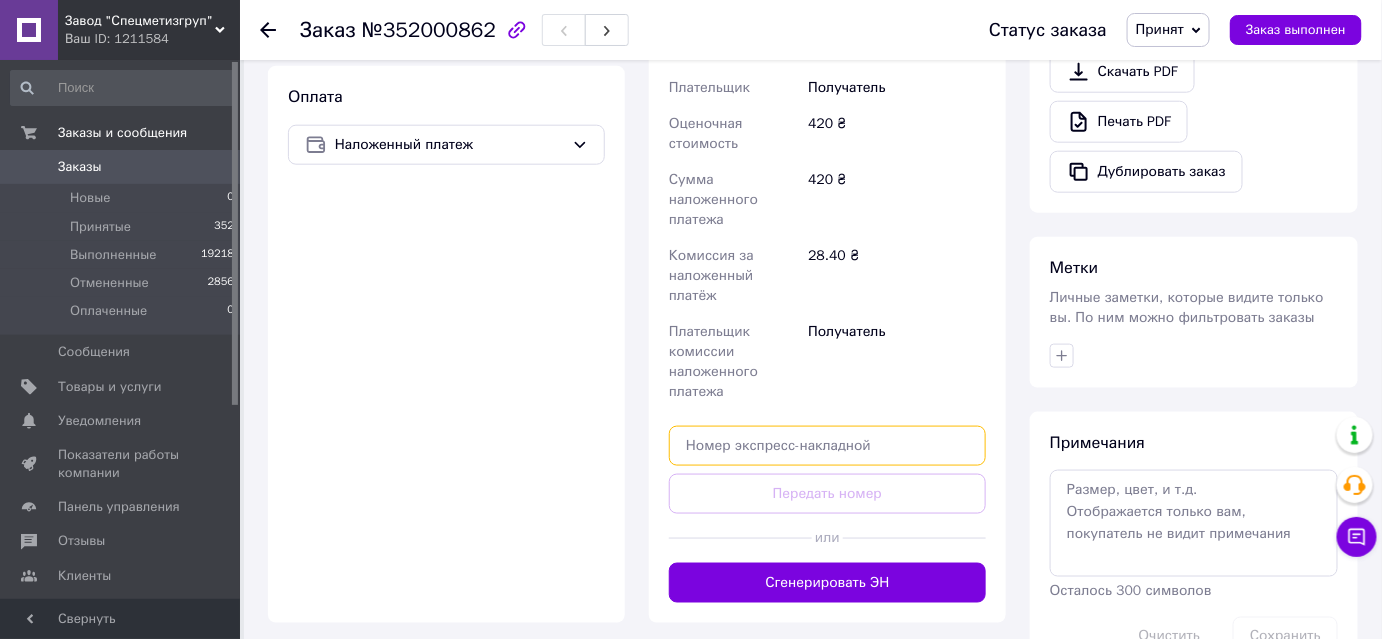 click at bounding box center (827, 446) 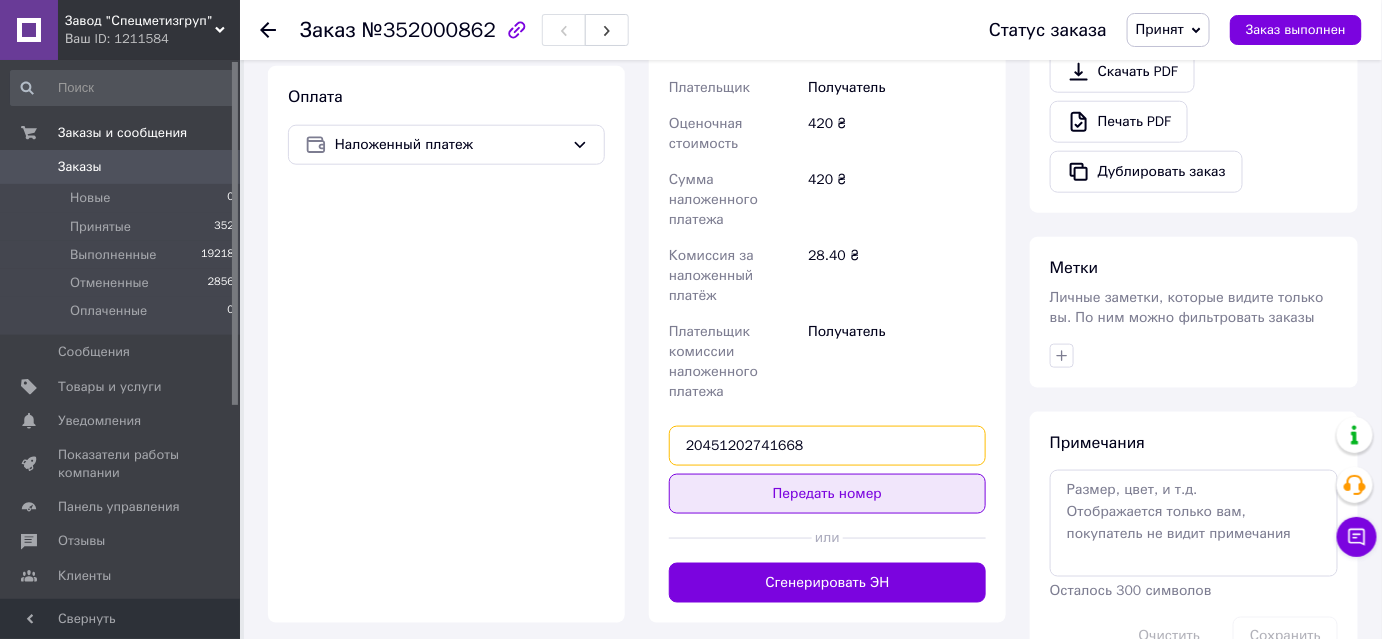 type on "20451202741668" 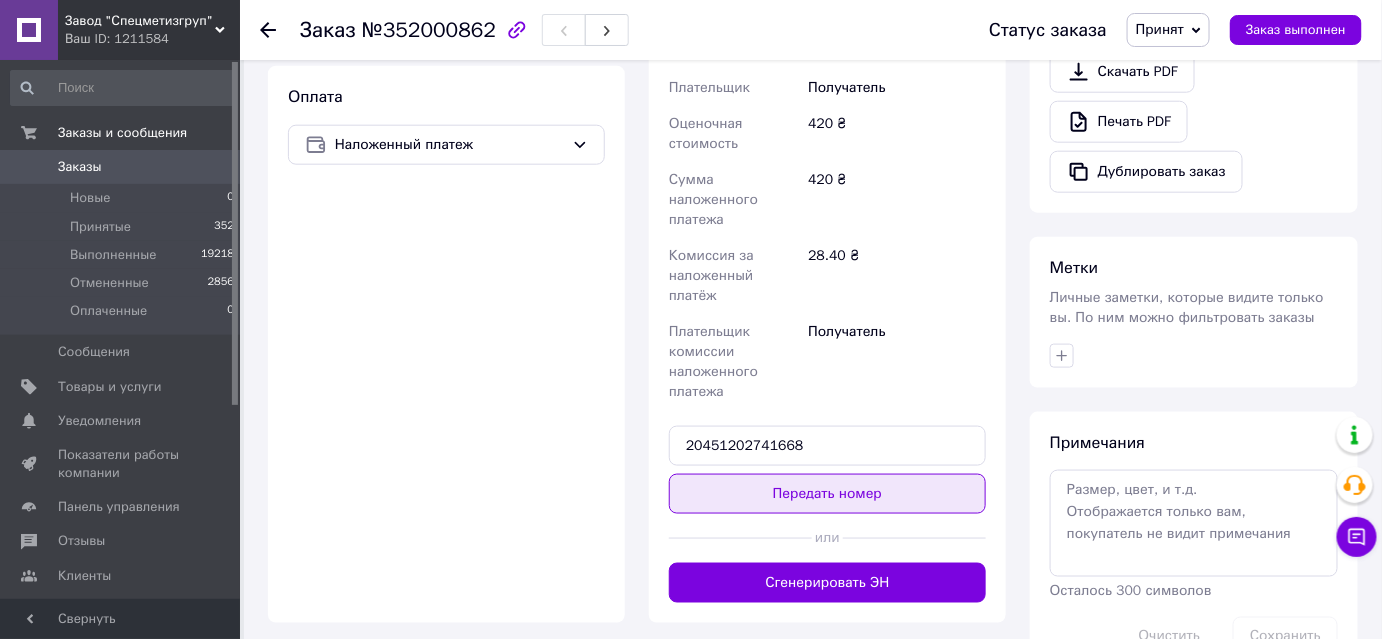 click on "Передать номер" at bounding box center (827, 494) 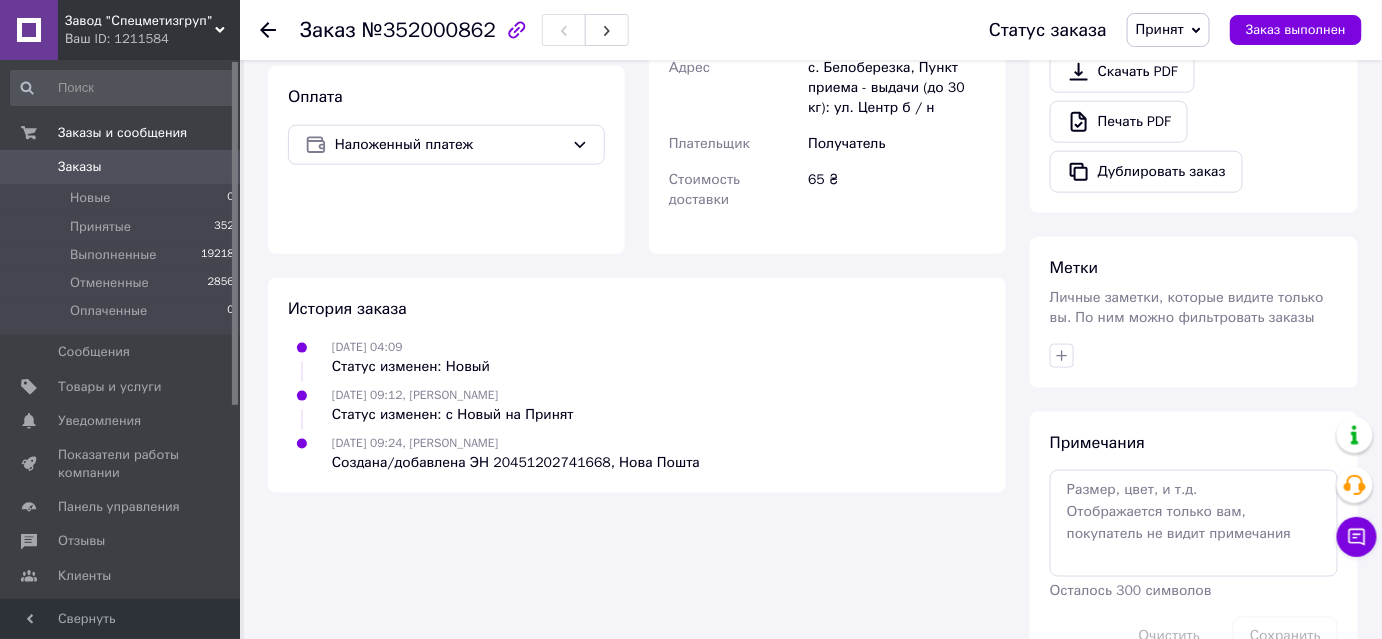 click on "0" at bounding box center (212, 167) 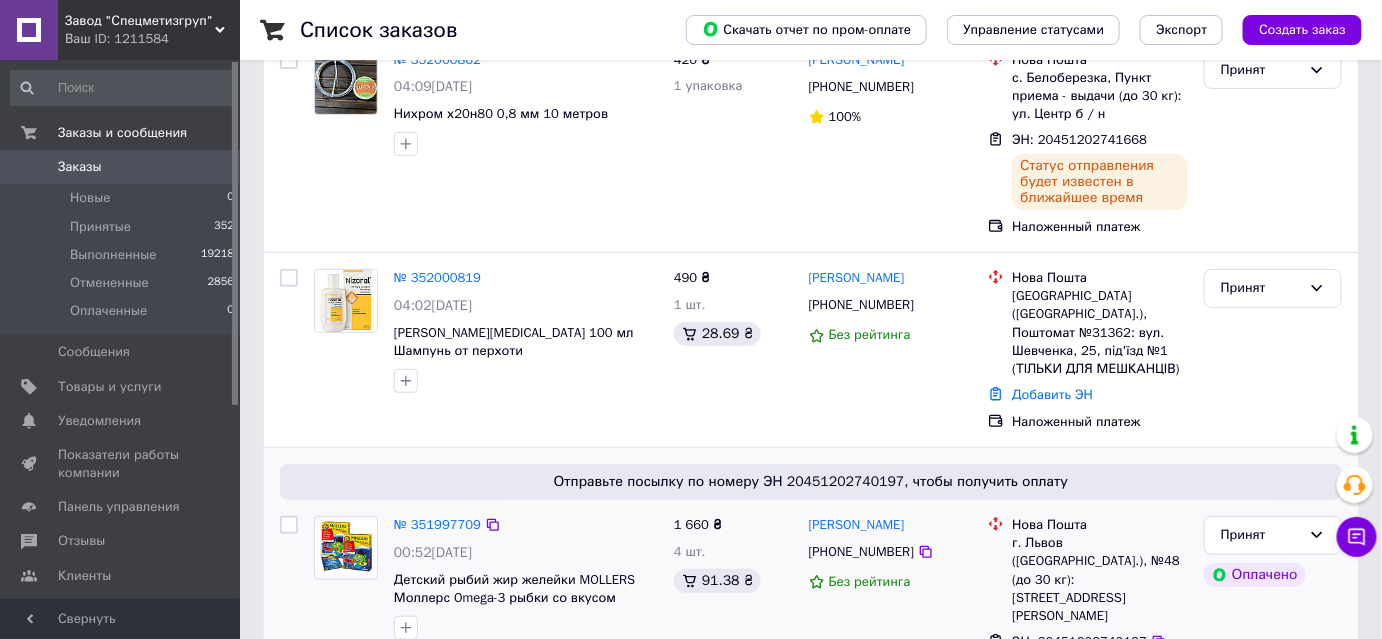 scroll, scrollTop: 0, scrollLeft: 0, axis: both 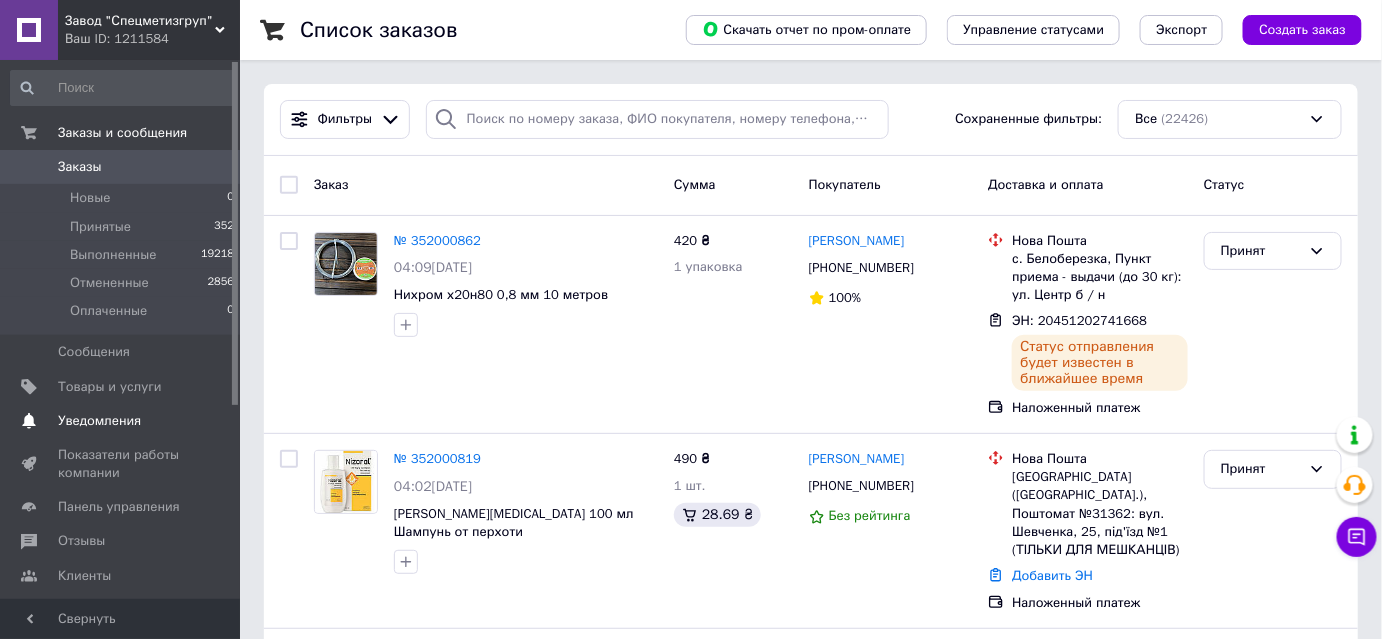 click on "Уведомления" at bounding box center (99, 421) 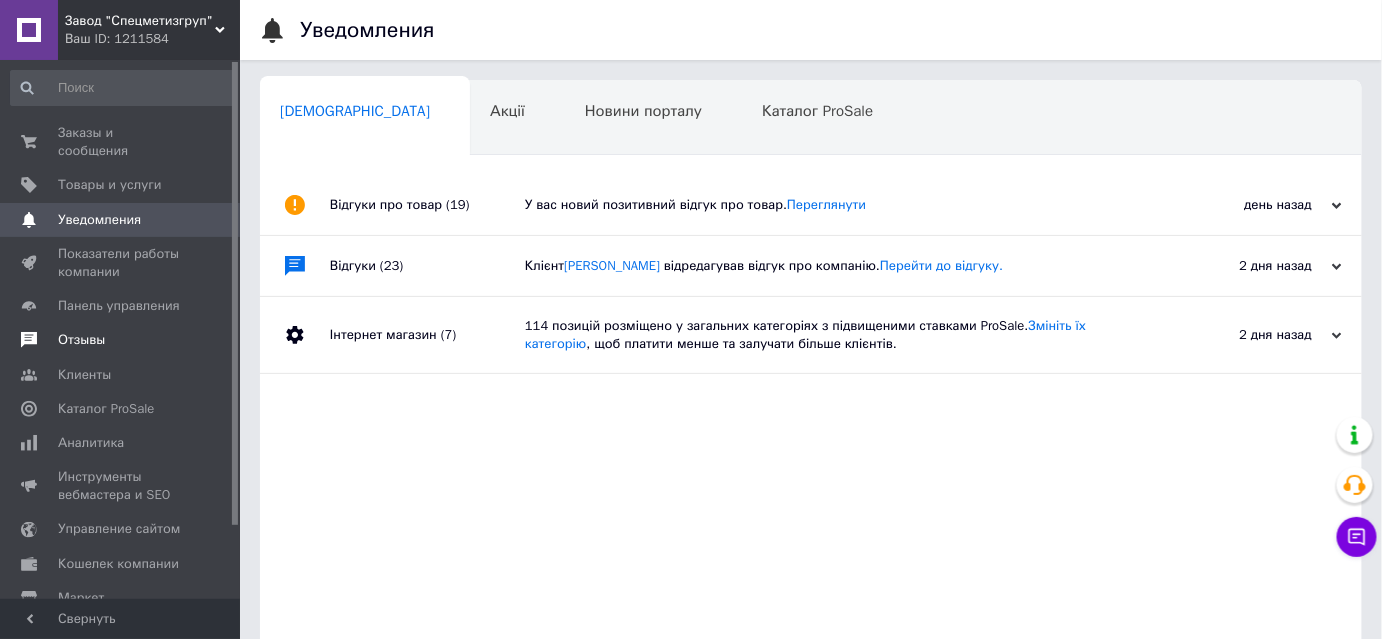 click on "Отзывы" at bounding box center [123, 340] 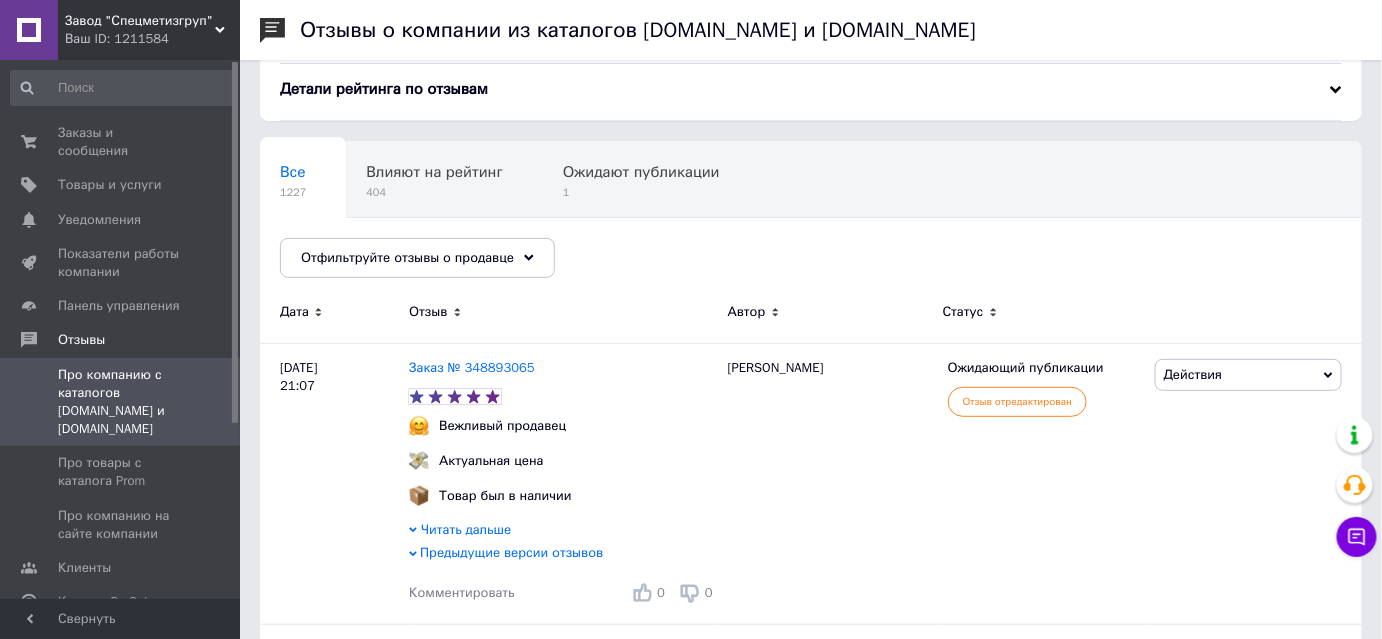 scroll, scrollTop: 0, scrollLeft: 0, axis: both 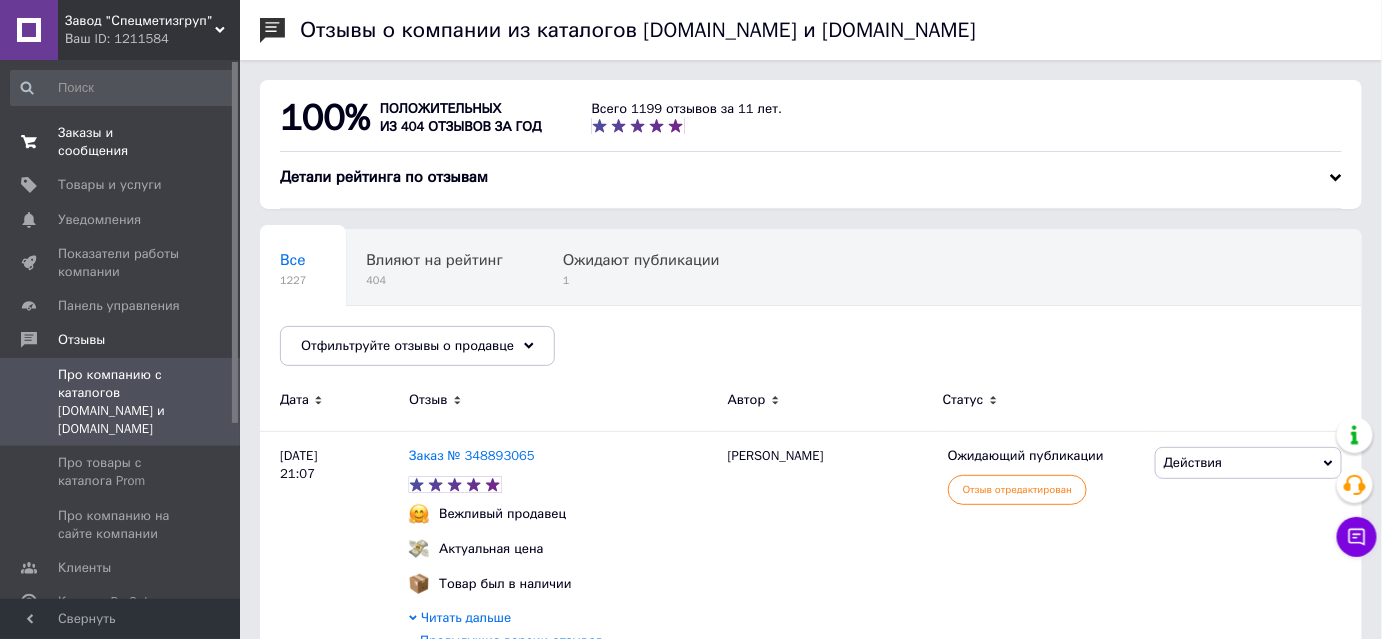 click on "0 0" at bounding box center [212, 142] 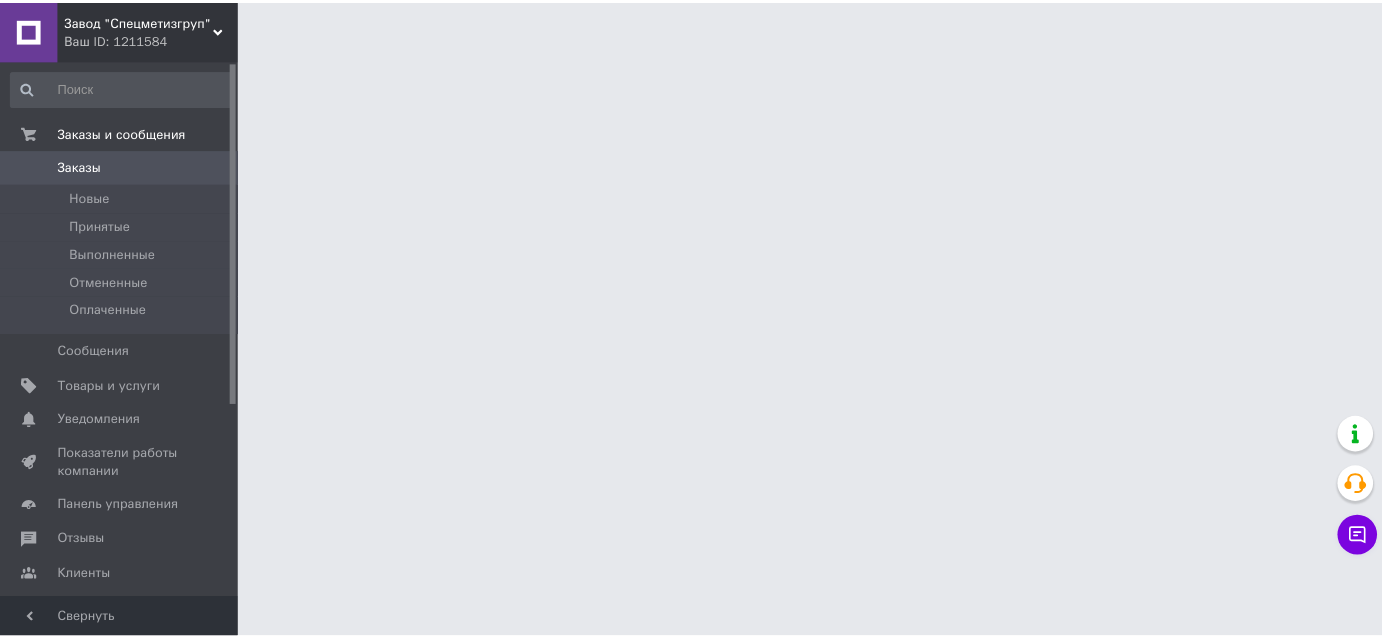 scroll, scrollTop: 0, scrollLeft: 0, axis: both 